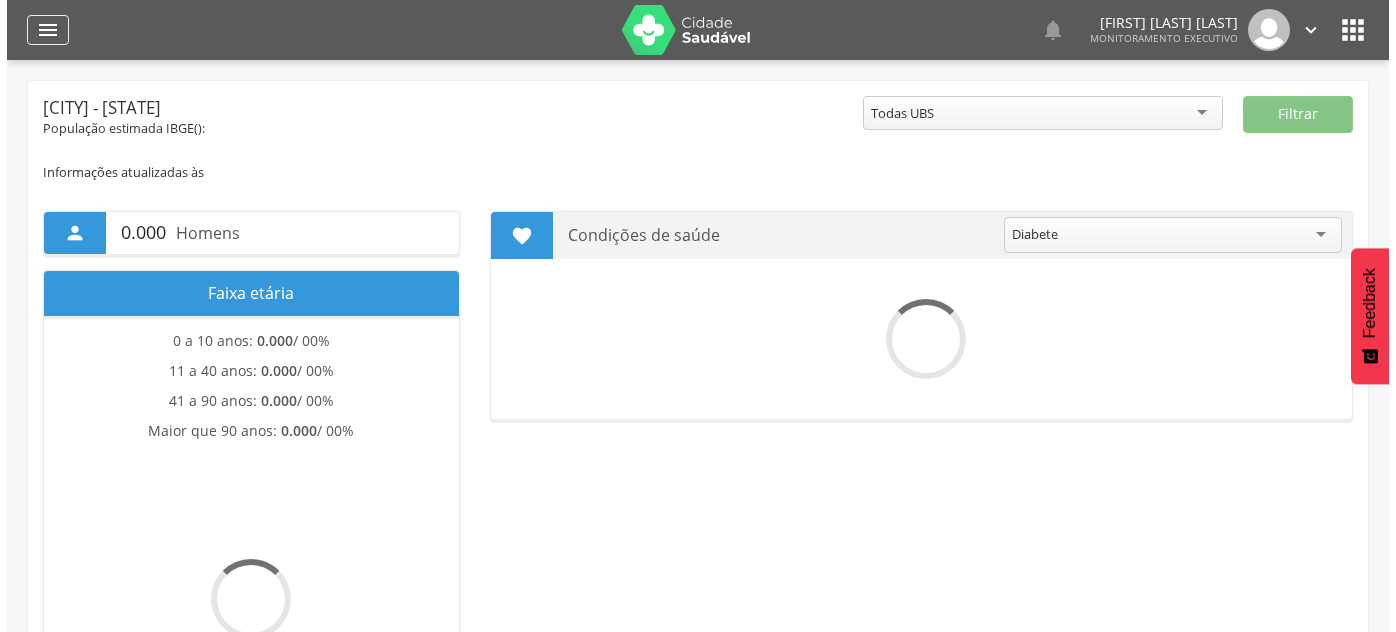 scroll, scrollTop: 0, scrollLeft: 0, axis: both 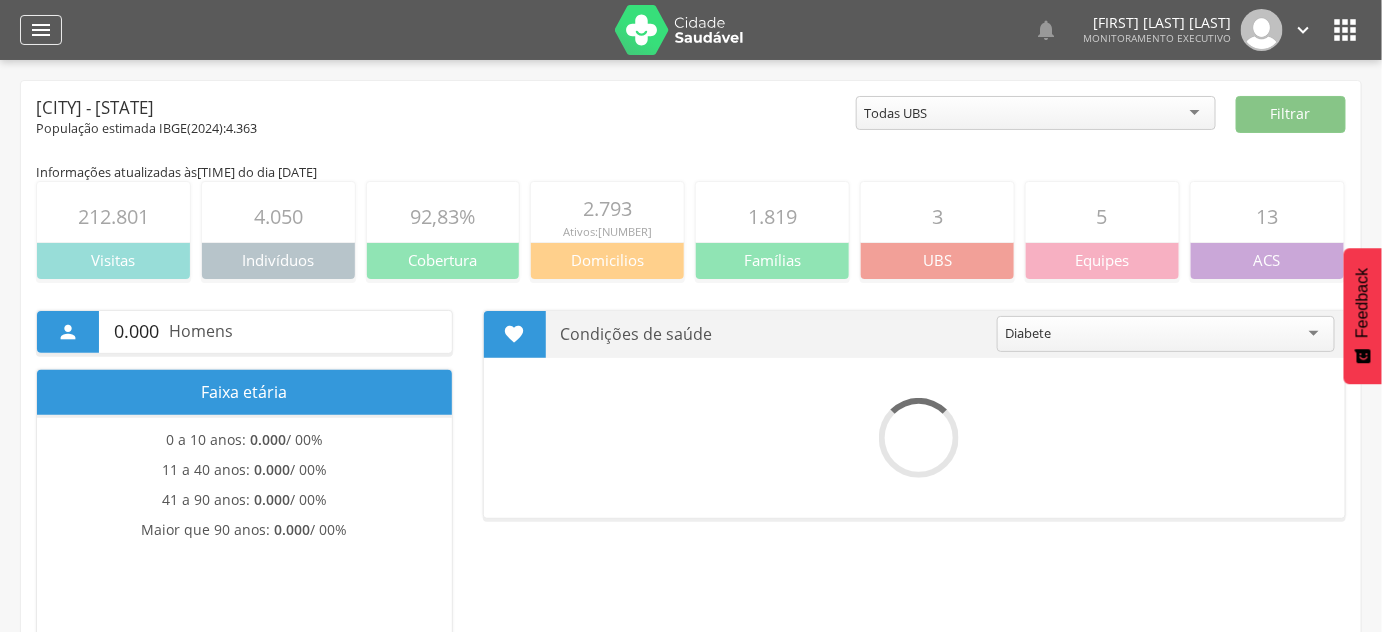 click on "" at bounding box center (41, 30) 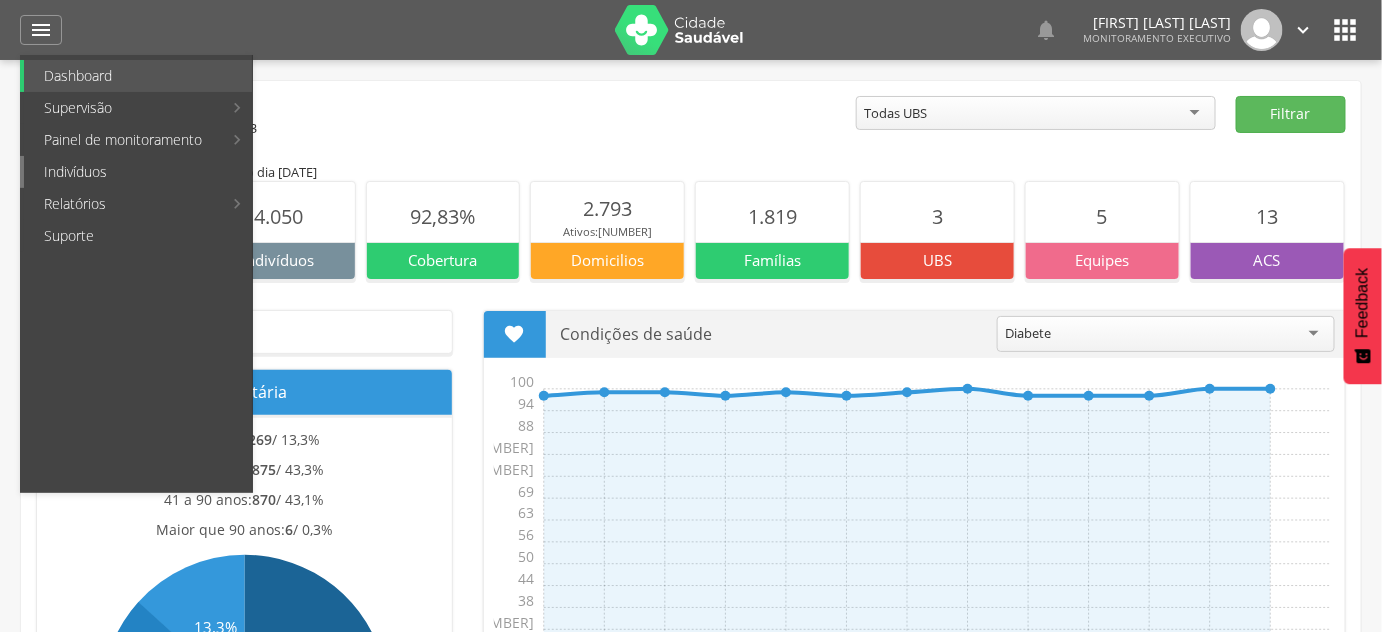 click on "Indivíduos" at bounding box center (138, 172) 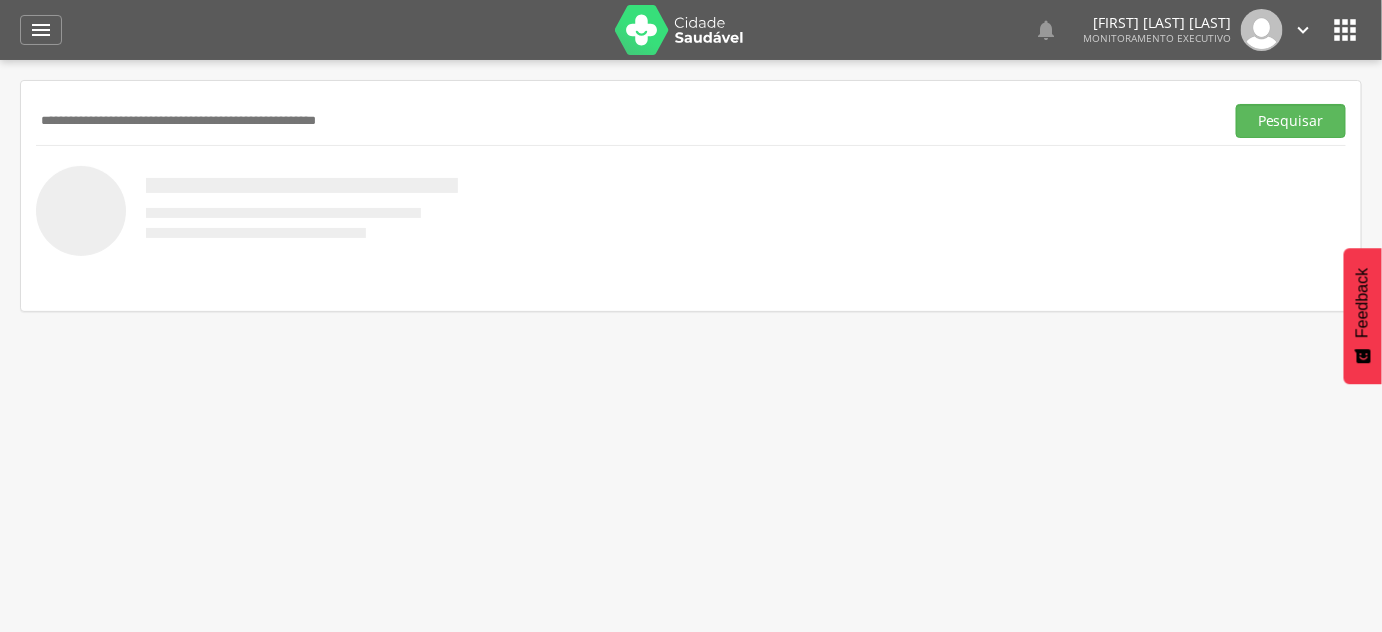 paste on "**********" 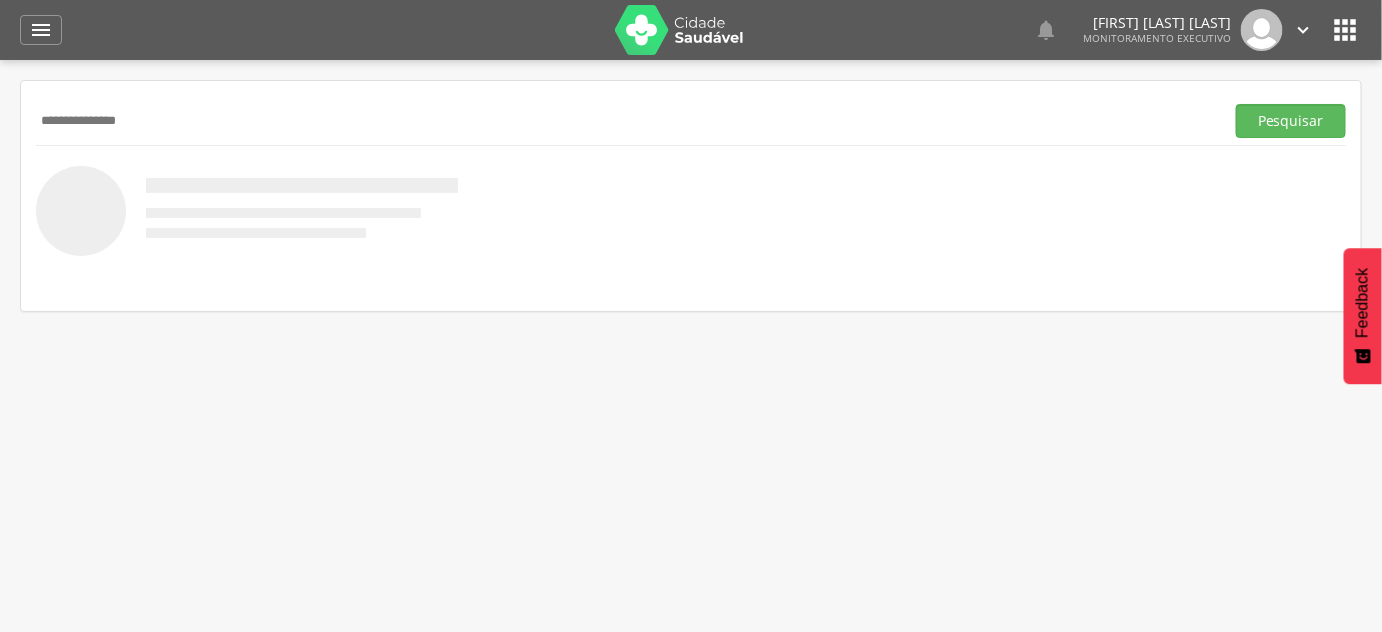 type on "**********" 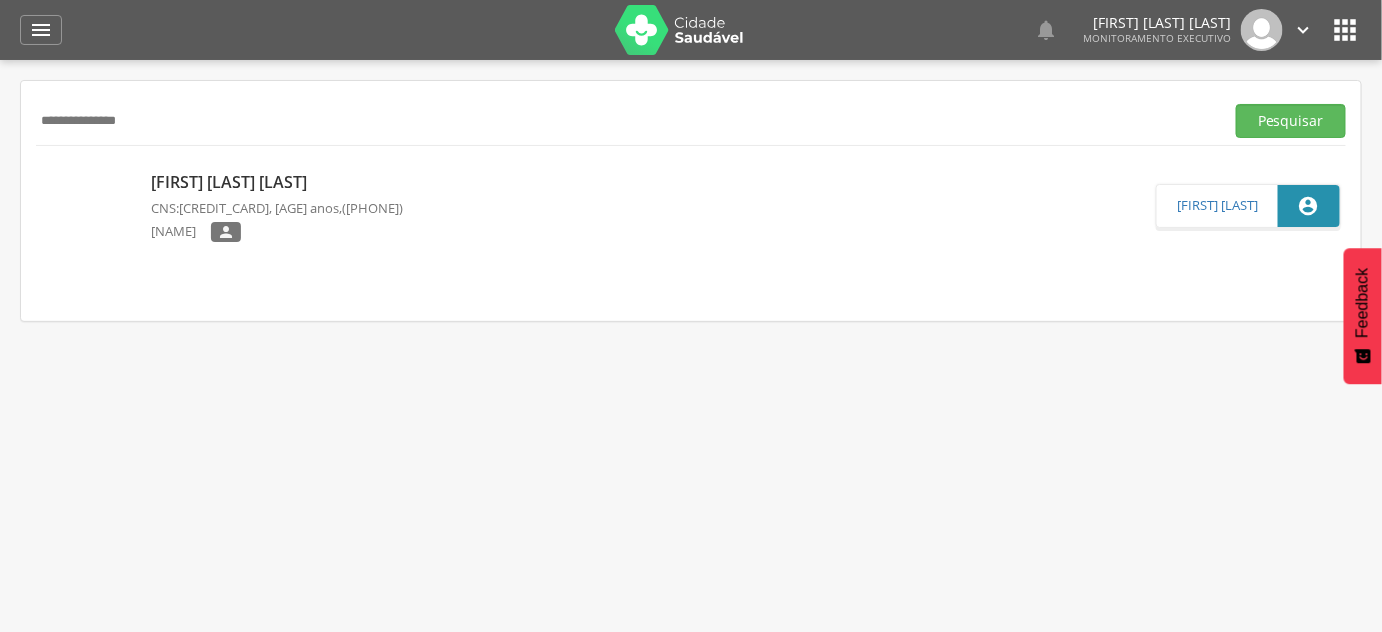 click at bounding box center (41, 172) 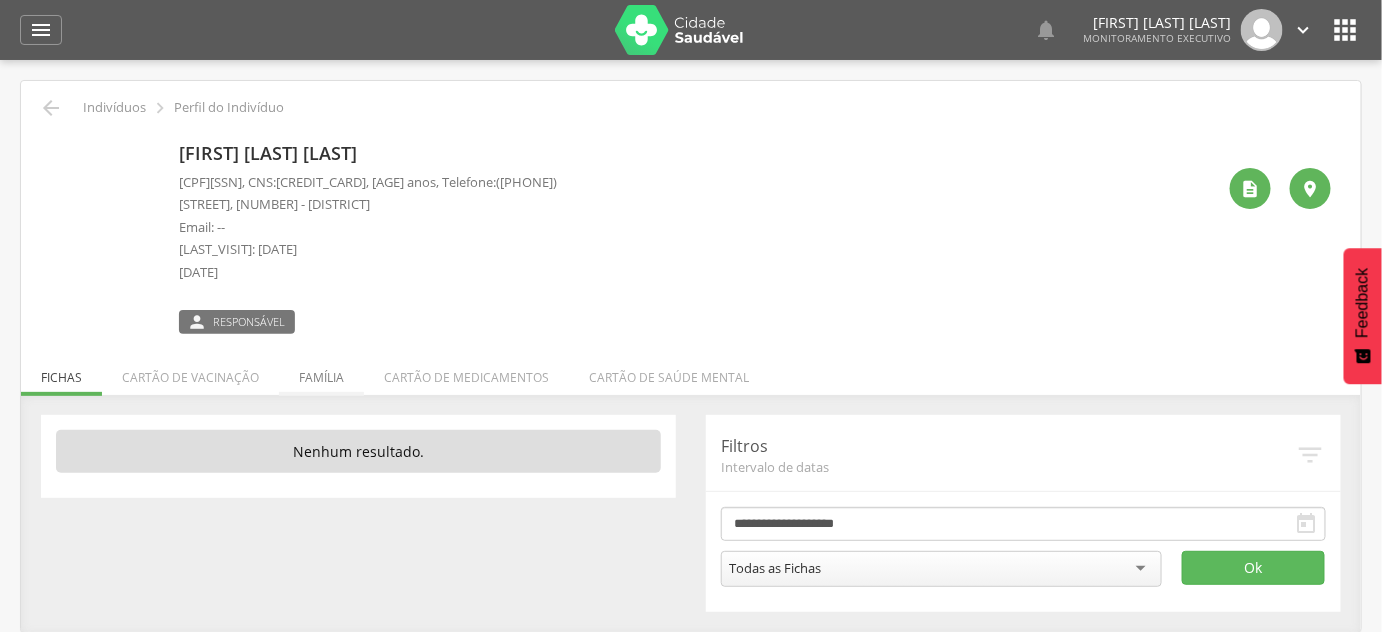 click on "Família" at bounding box center [321, 372] 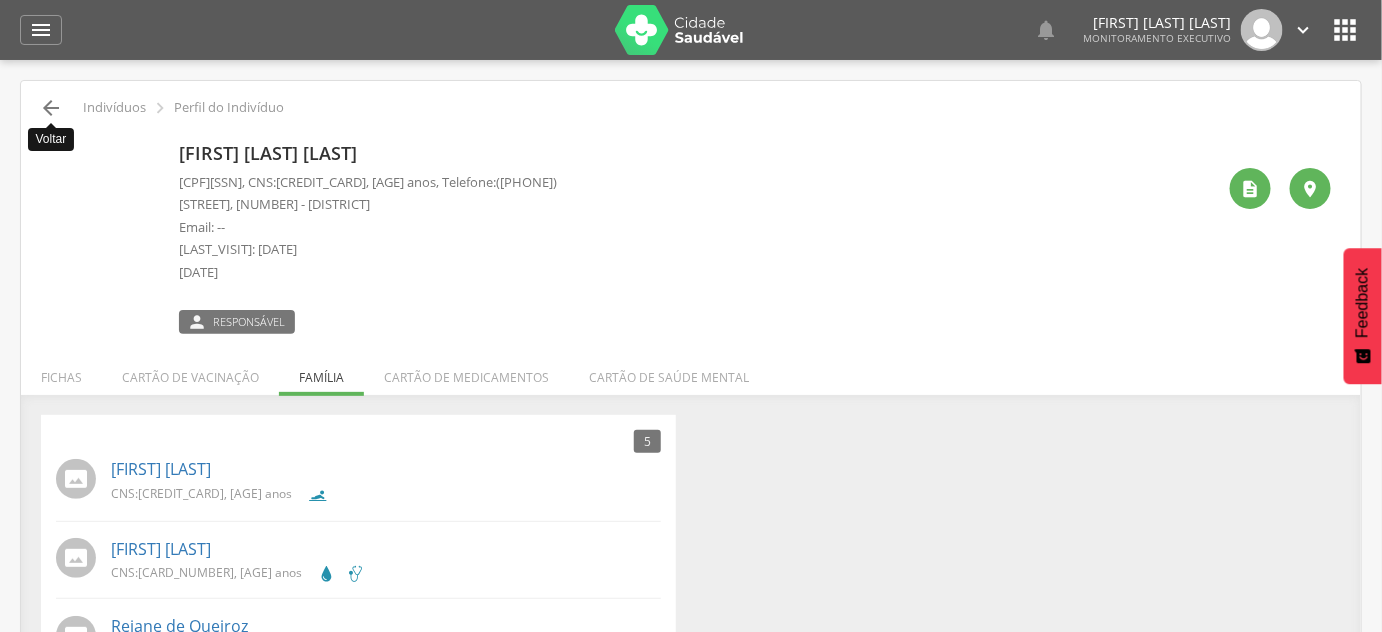 click on "[SYMBOL]" at bounding box center [51, 108] 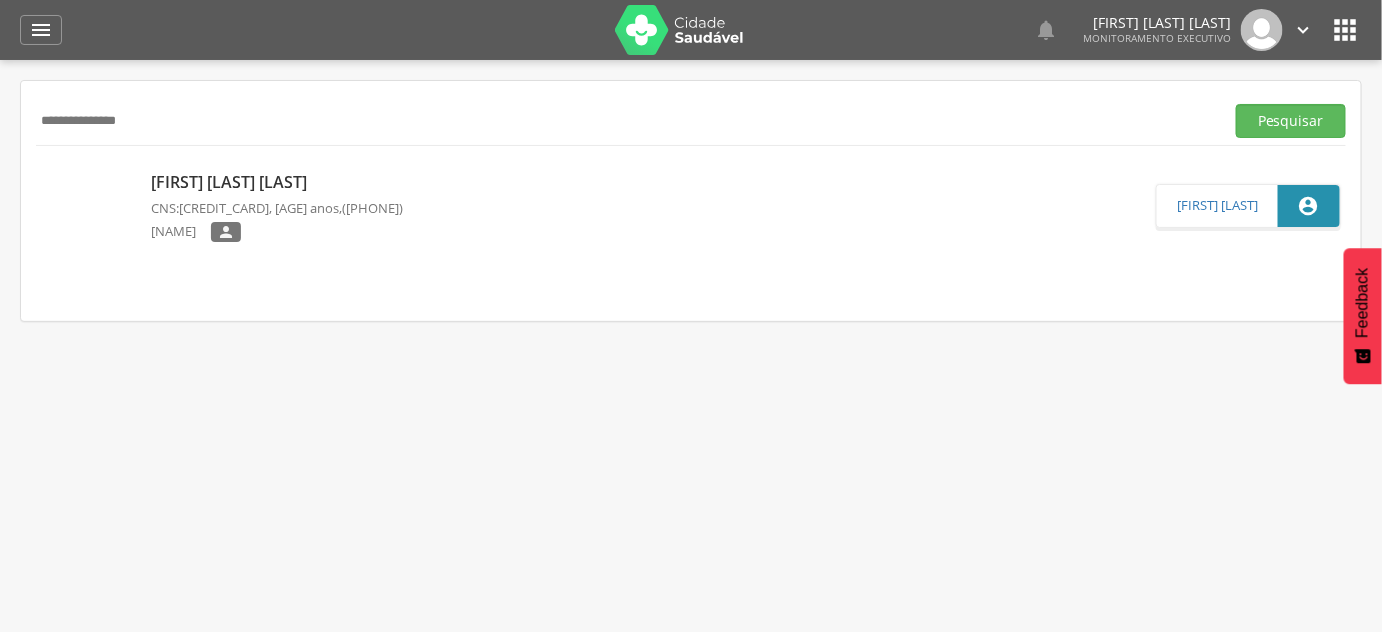 click on "**********" at bounding box center (691, 120) 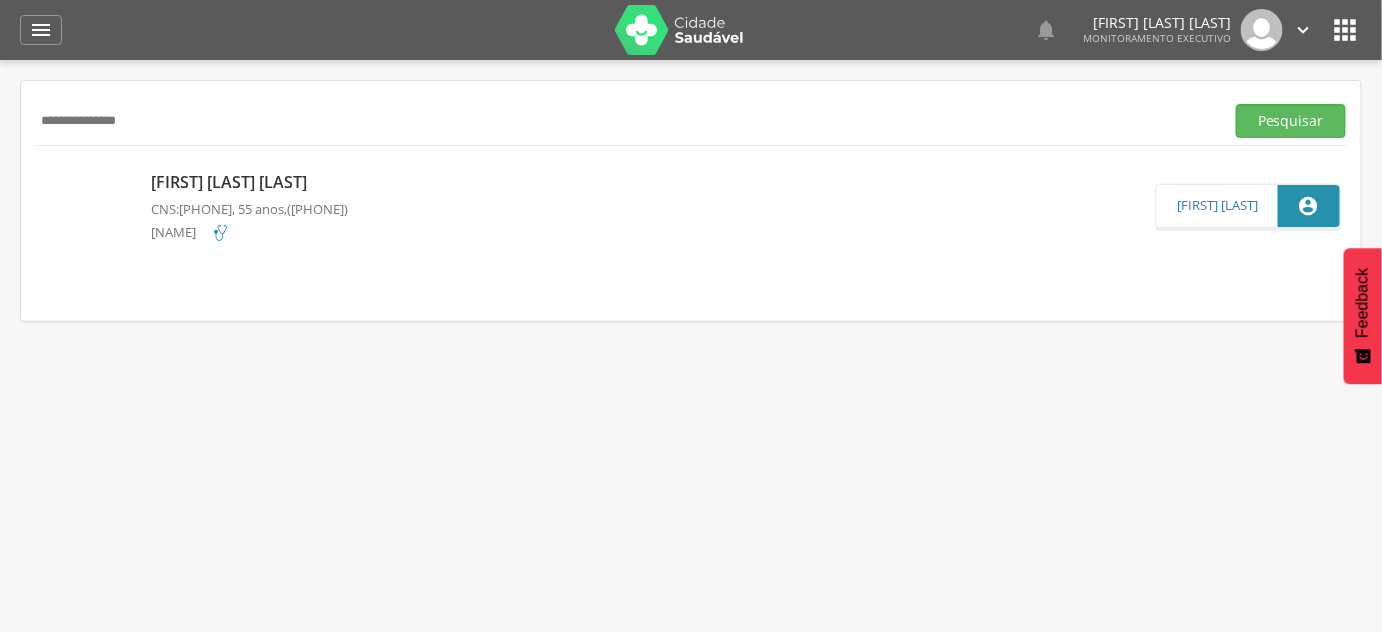 click on "**********" at bounding box center [626, 121] 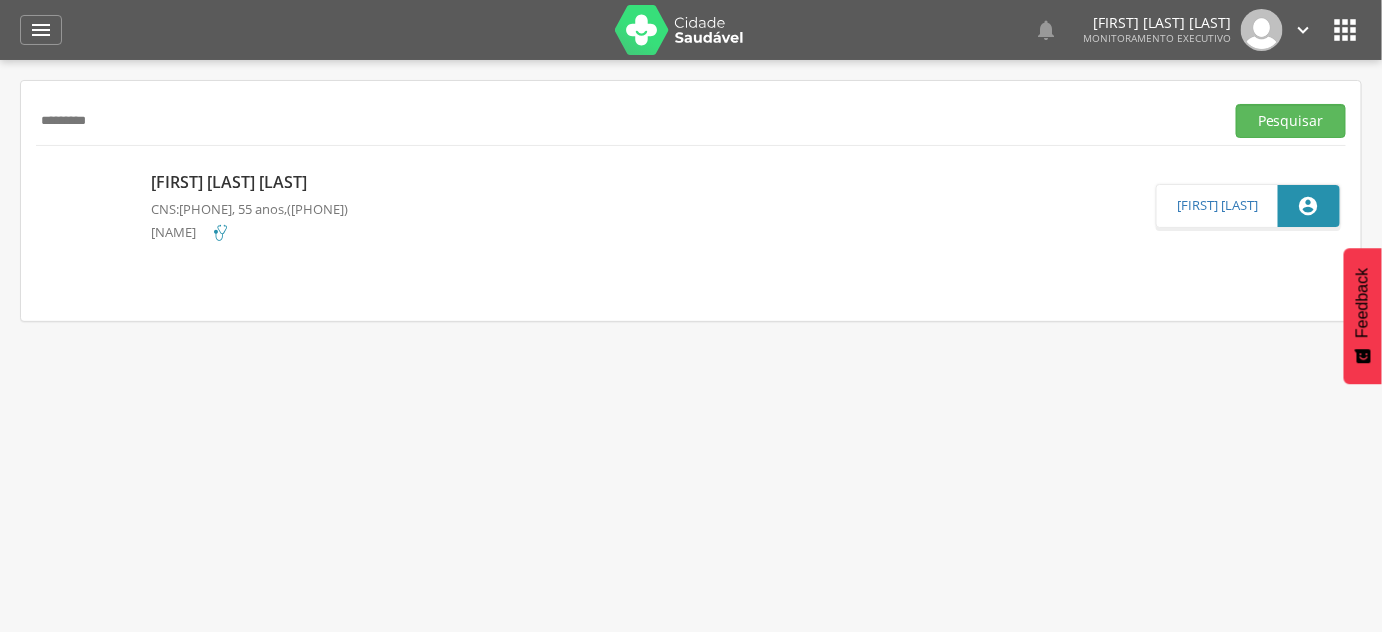 click on "Pesquisar" at bounding box center (1291, 121) 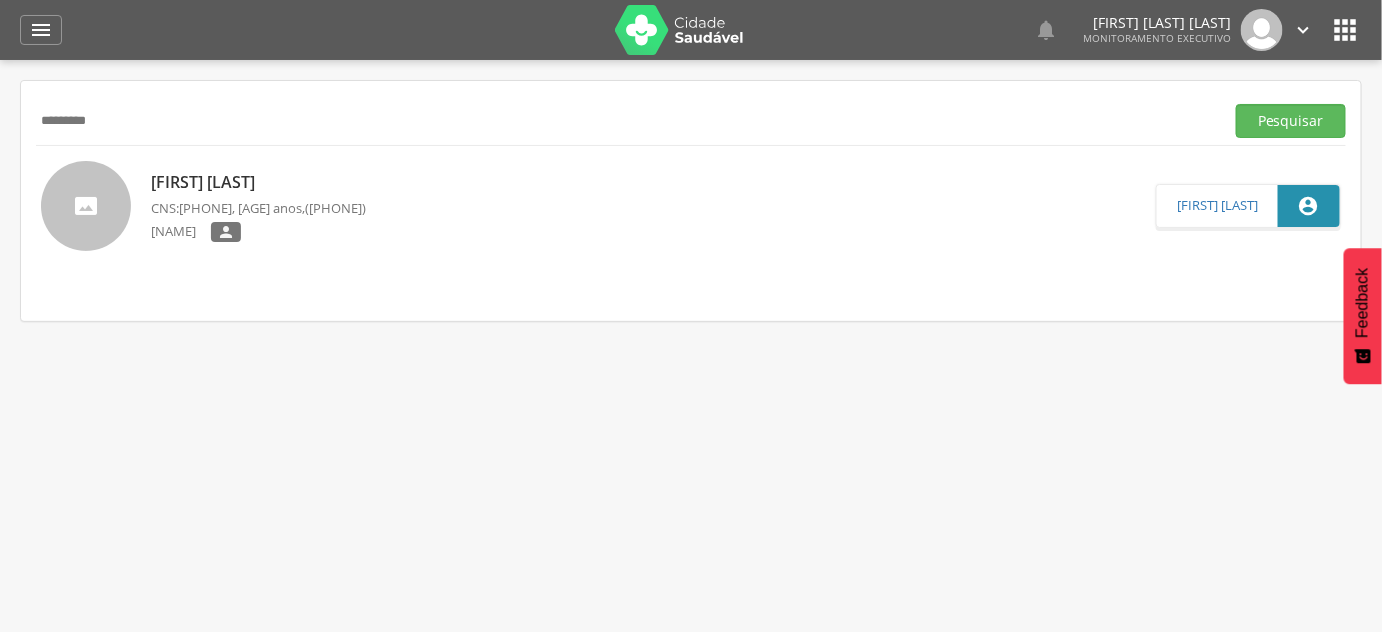 click on "Rubenario Bezerra de Freitas" at bounding box center (258, 182) 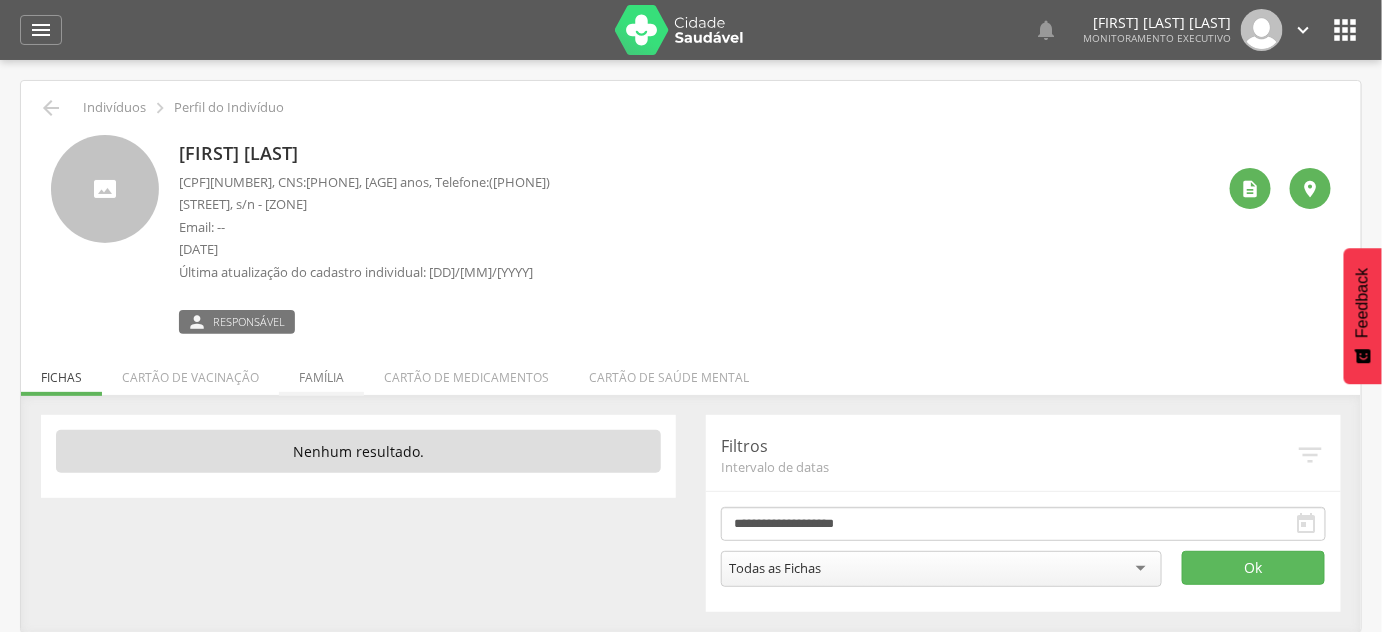 click on "Família" at bounding box center [321, 372] 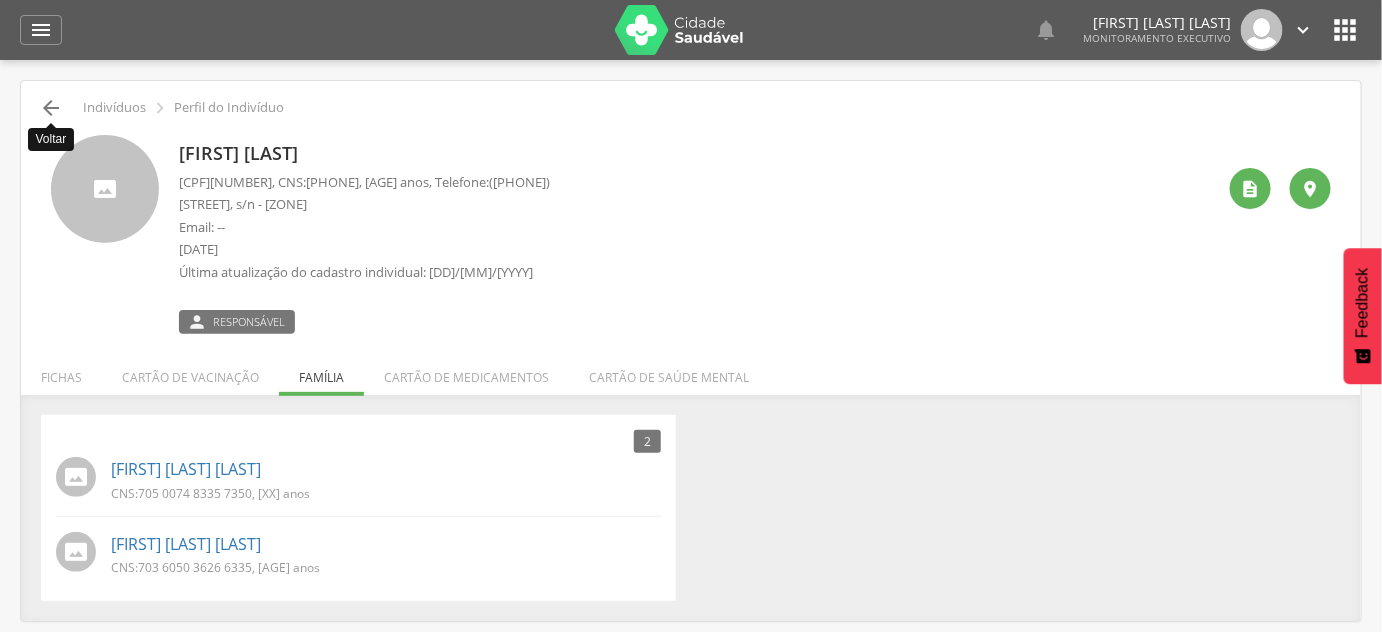 click on "[SYMBOL]" at bounding box center [51, 108] 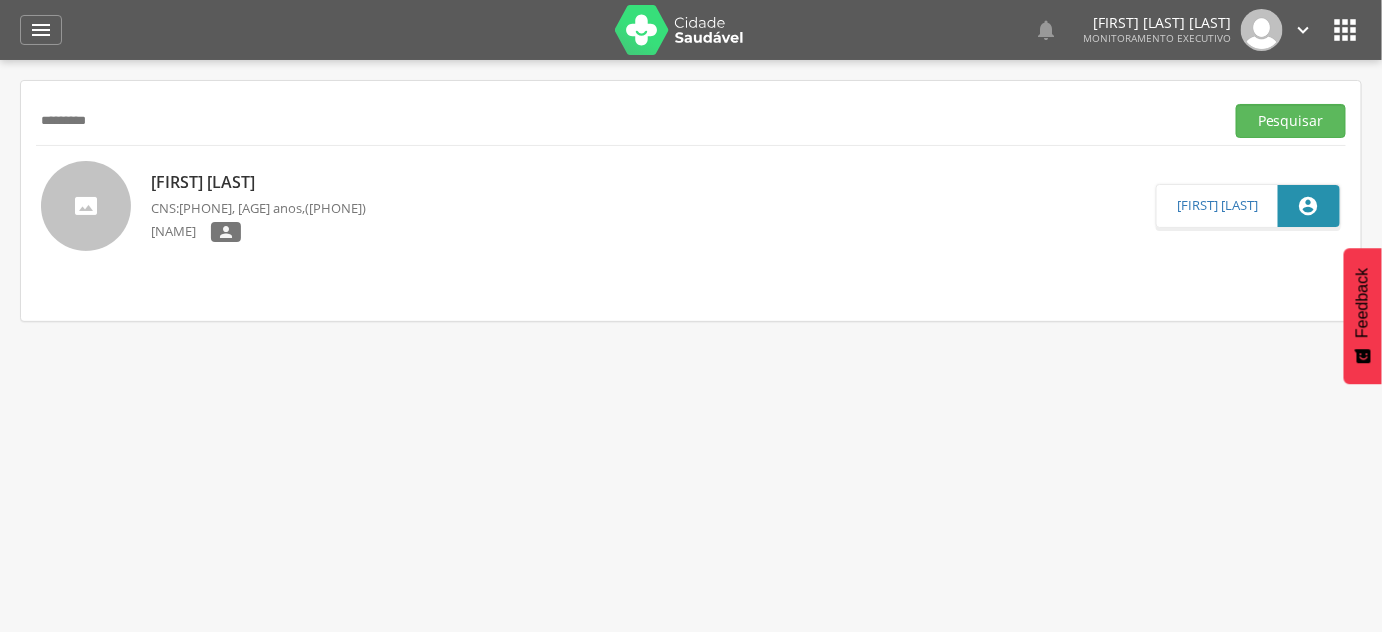 click on "*********" at bounding box center (626, 121) 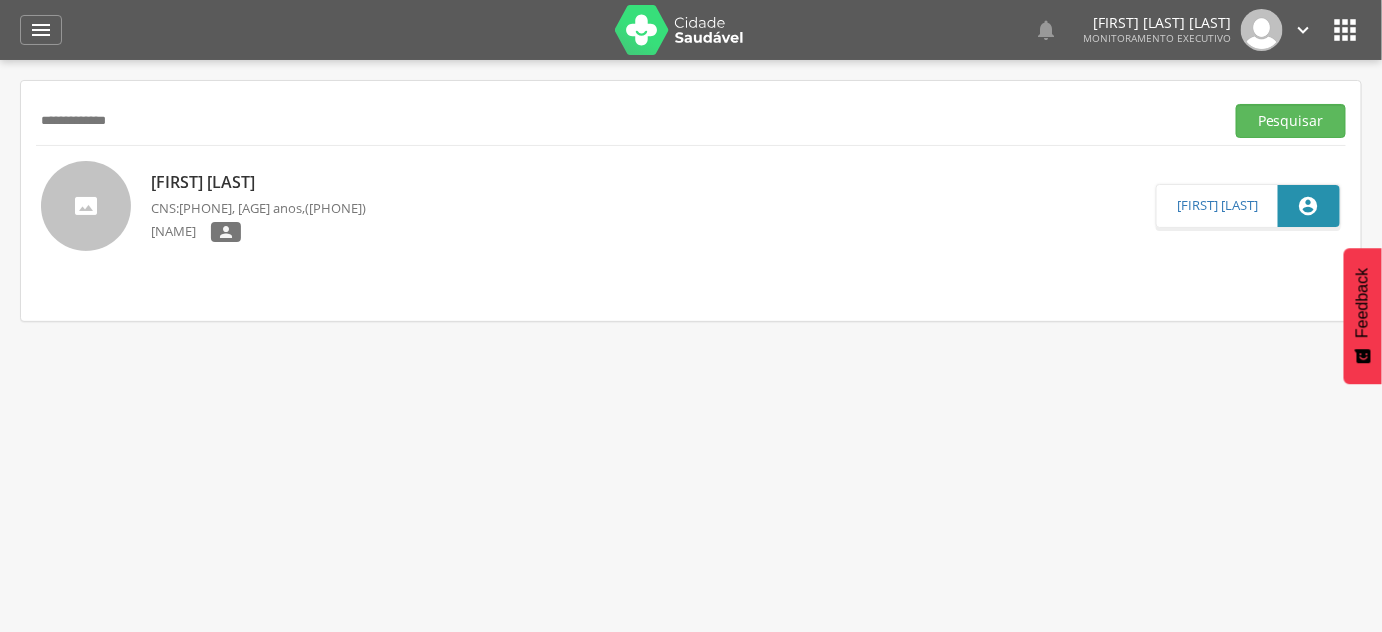 click on "Pesquisar" at bounding box center (1291, 121) 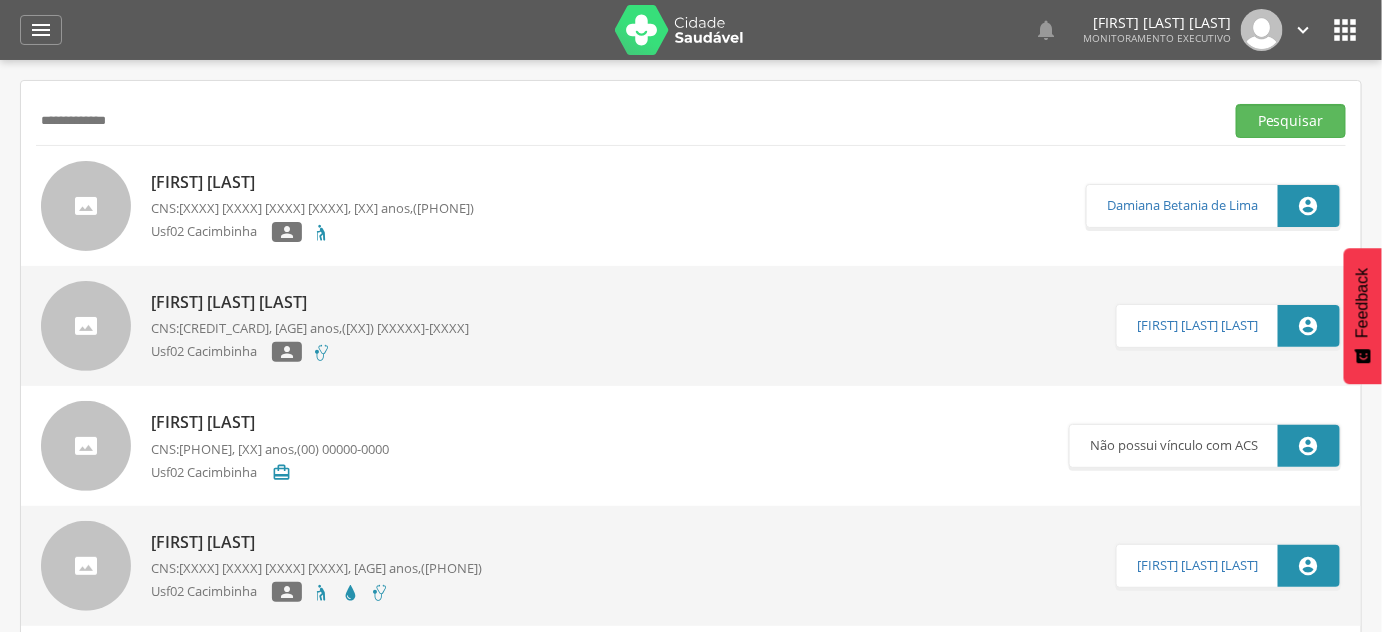 click on "[CARD_NUMBER]" at bounding box center [263, 208] 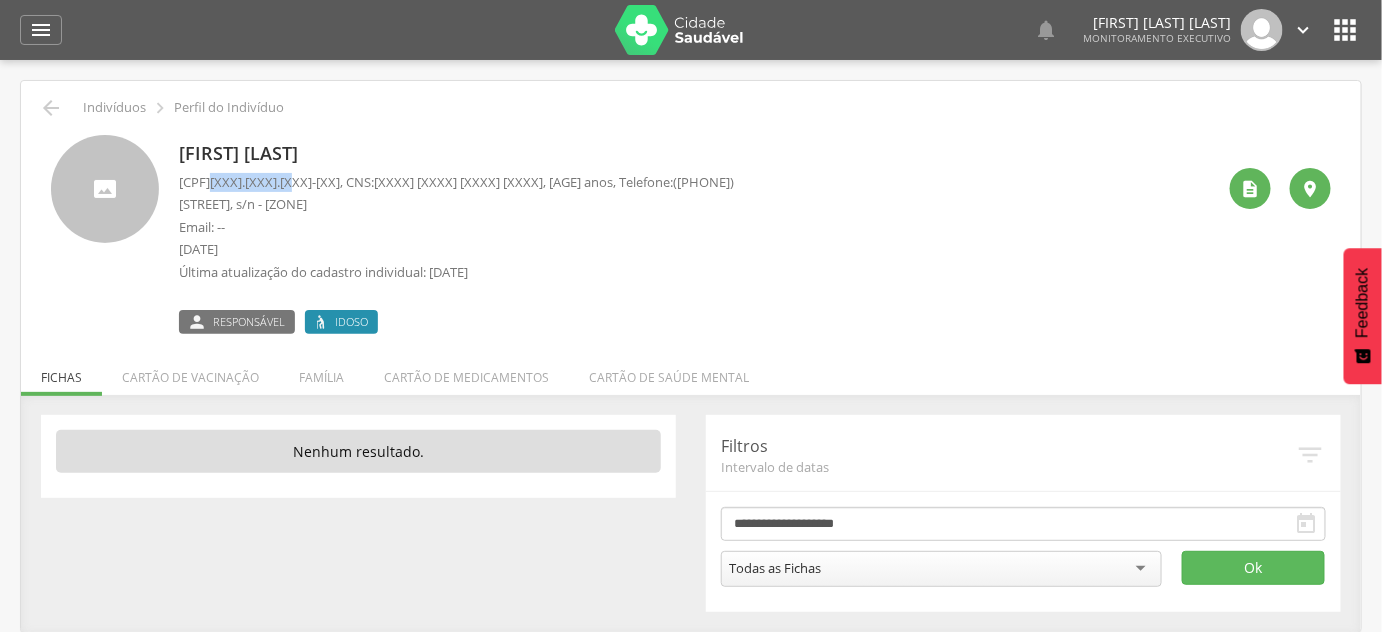 drag, startPoint x: 208, startPoint y: 186, endPoint x: 300, endPoint y: 180, distance: 92.19544 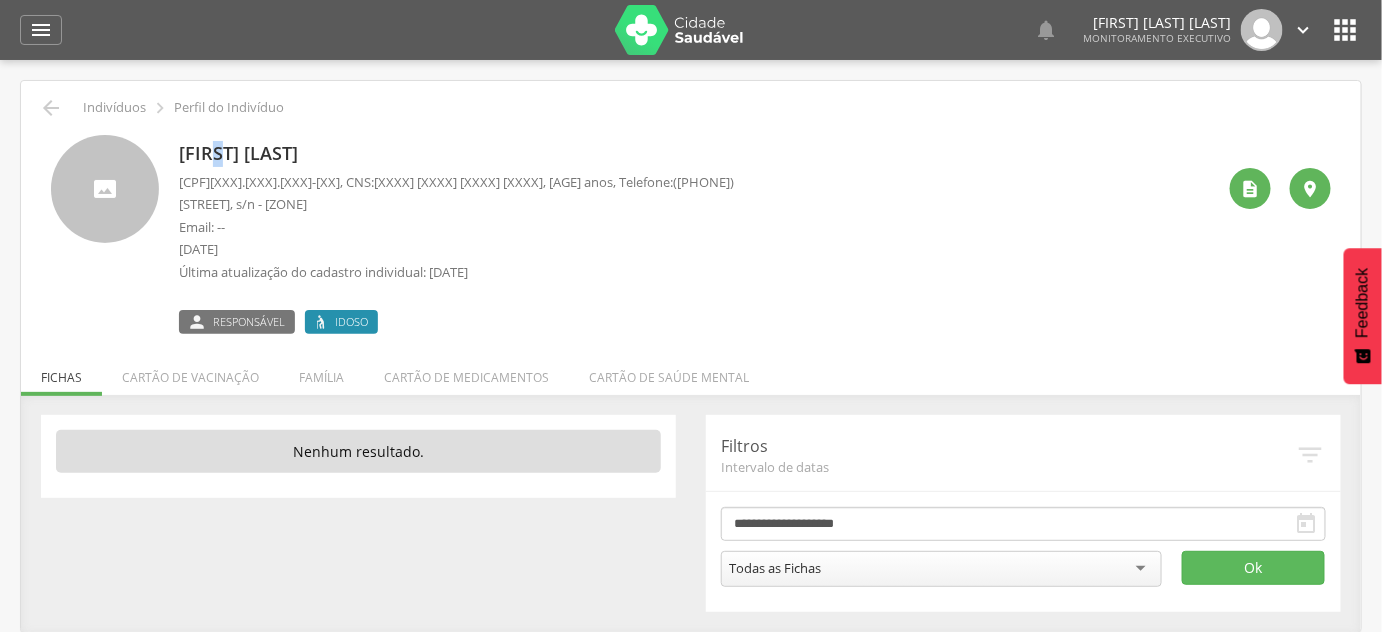 click on "[FIRST] [LAST]" at bounding box center [456, 154] 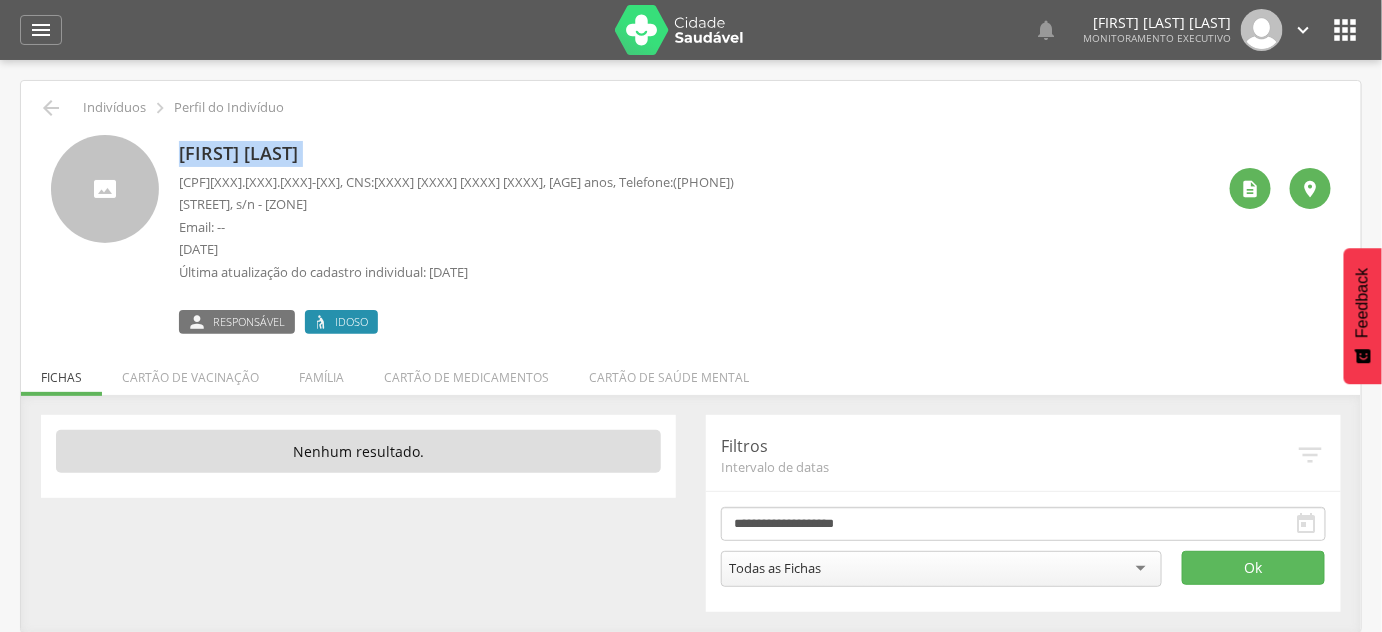 click on "[FIRST] [LAST]" at bounding box center (456, 154) 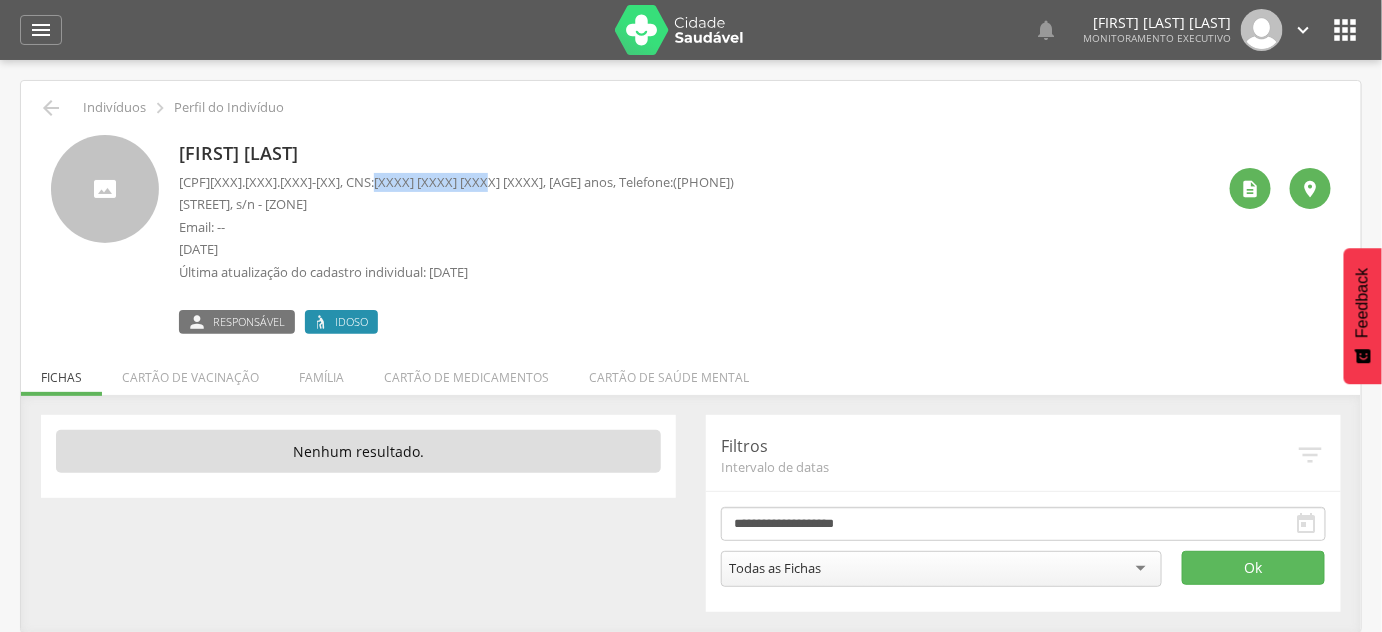 drag, startPoint x: 339, startPoint y: 179, endPoint x: 460, endPoint y: 186, distance: 121.20231 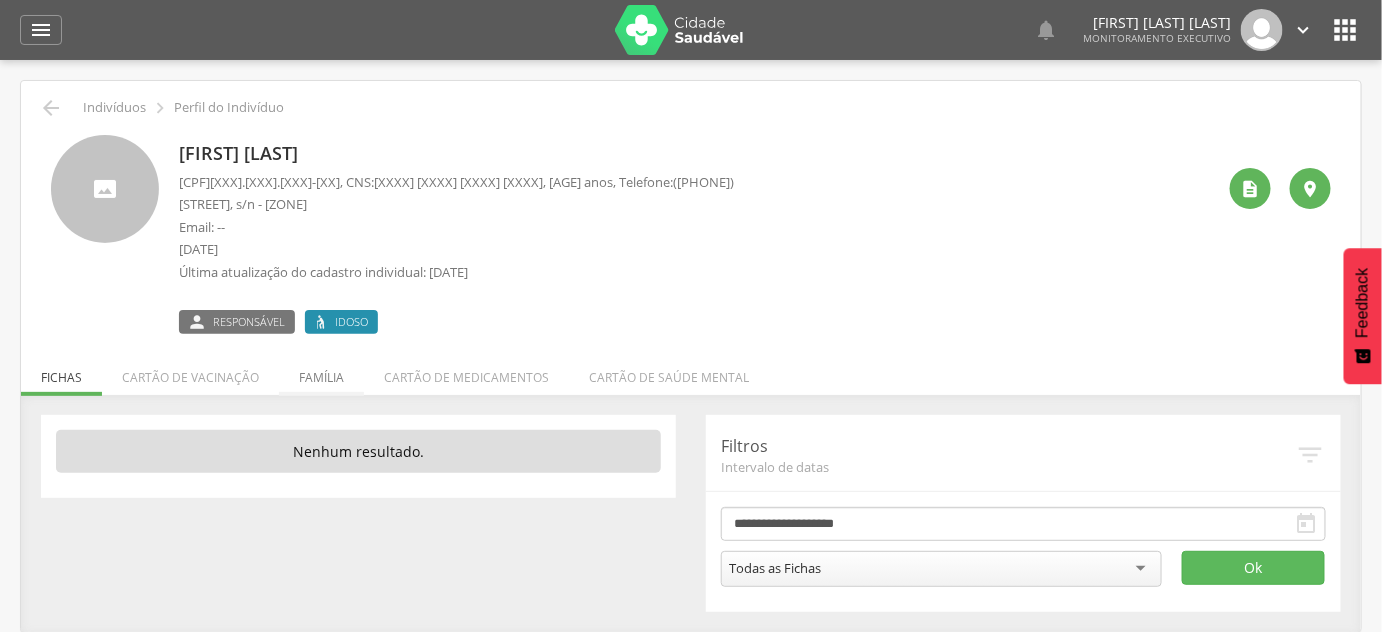 click on "Família" at bounding box center (321, 372) 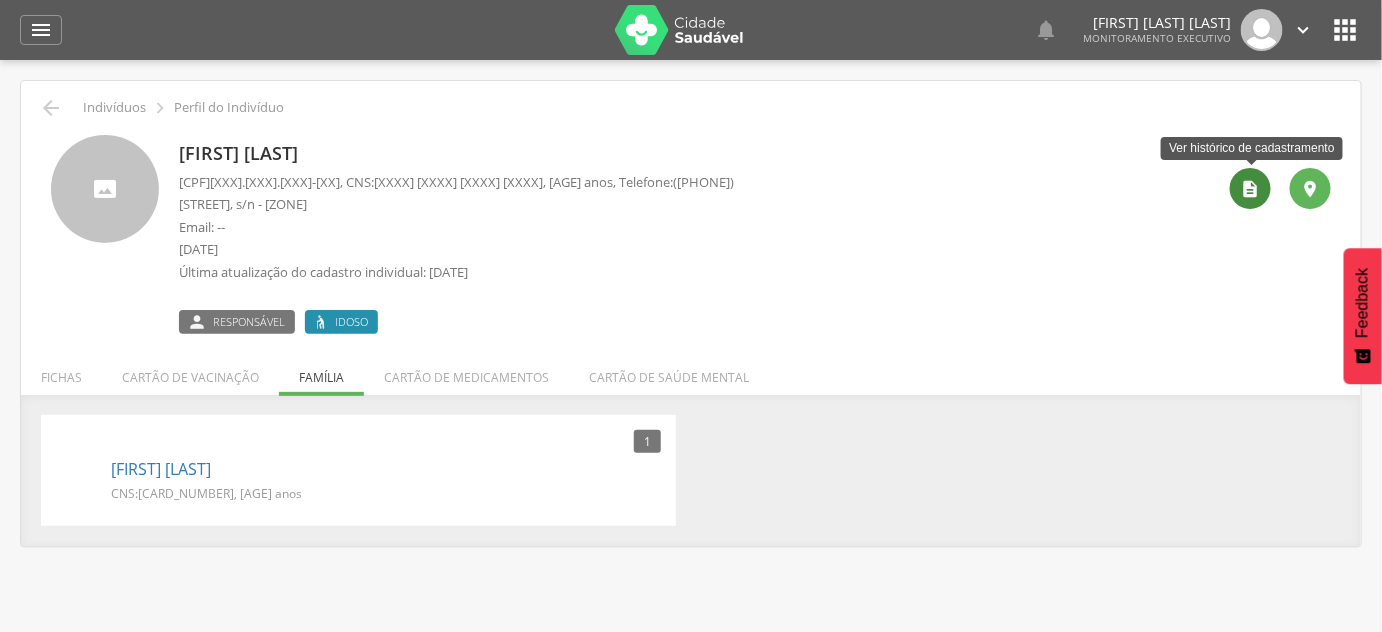 click on "" at bounding box center (1250, 188) 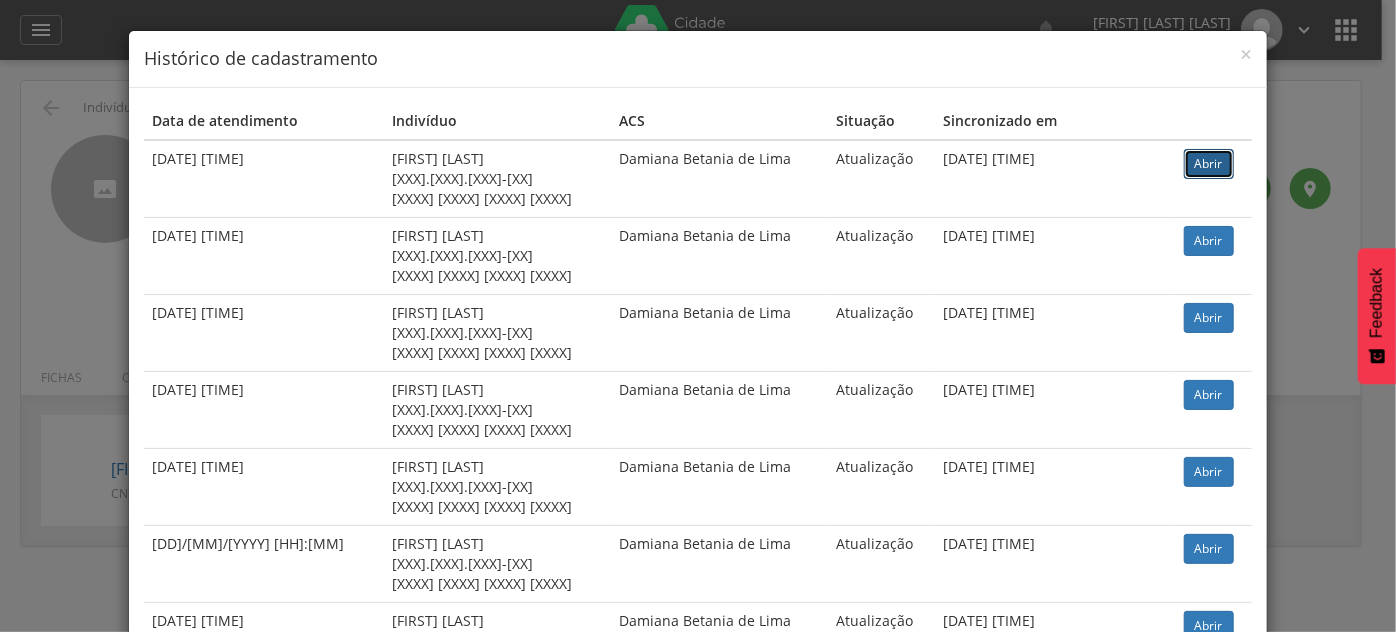 click on "Abrir" at bounding box center (1209, 164) 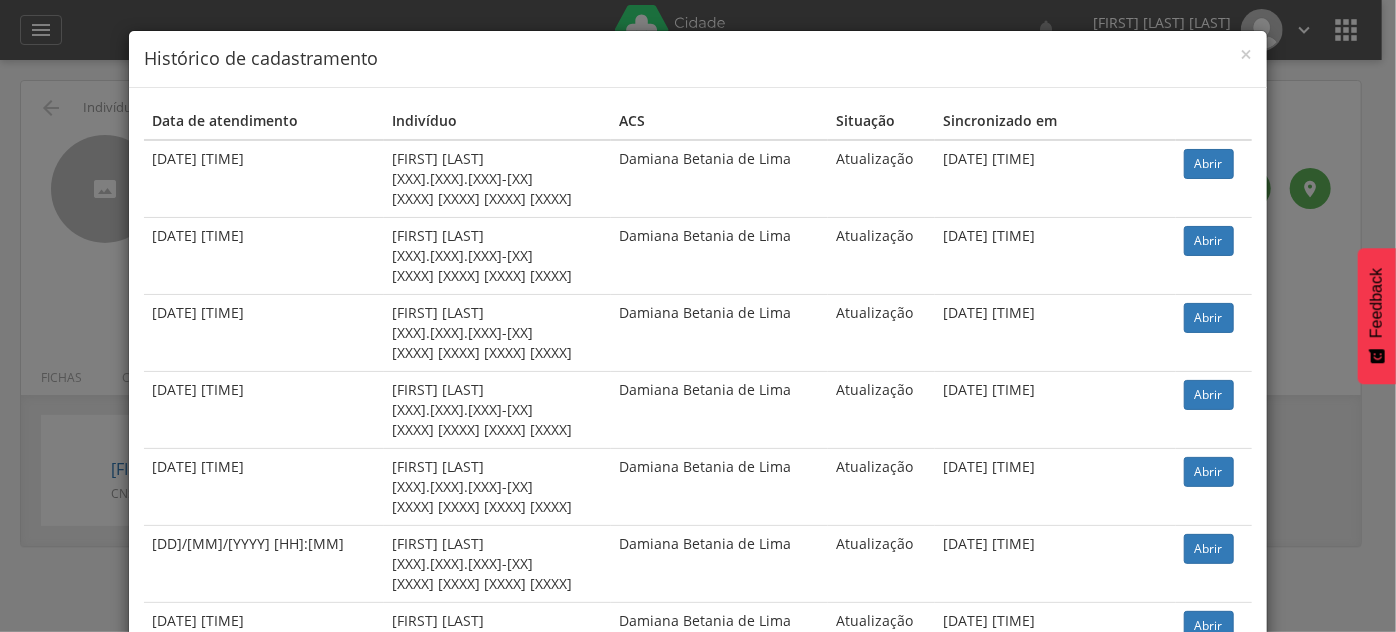 click on "×
Histórico de cadastramento
Data de atendimento
Indivíduo
ACS
Situação
Sincronizado em
30/07/2025 08:43
Joao Jeronimo Bezerra
027.522.964-52
700 0009 6265 0204
Damiana Betania de Lima
Atualização
30/07/2025 08:15
Abrir
28/03/2025 10:03
Joao Jeronimo Bezerra
027.522.964-52
700 0009 6265 0204
Damiana Betania de Lima
Atualização
28/03/2025 18:45
Abrir
25/11/2024 11:45
Joao Jeronimo Bezerra
027.522.964-52
700 0009 6265 0204
Damiana Betania de Lima
Atualização
25/11/2024 12:05
Abrir" at bounding box center [698, 316] 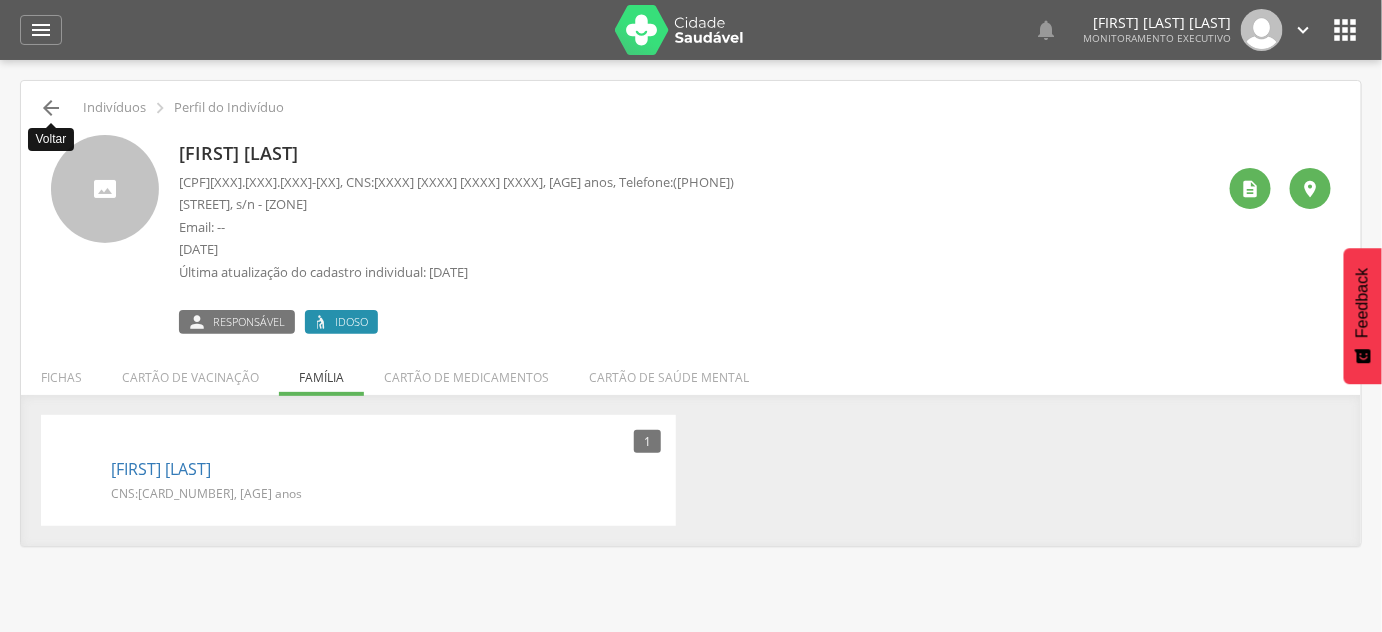 click on "[SYMBOL]" at bounding box center (51, 108) 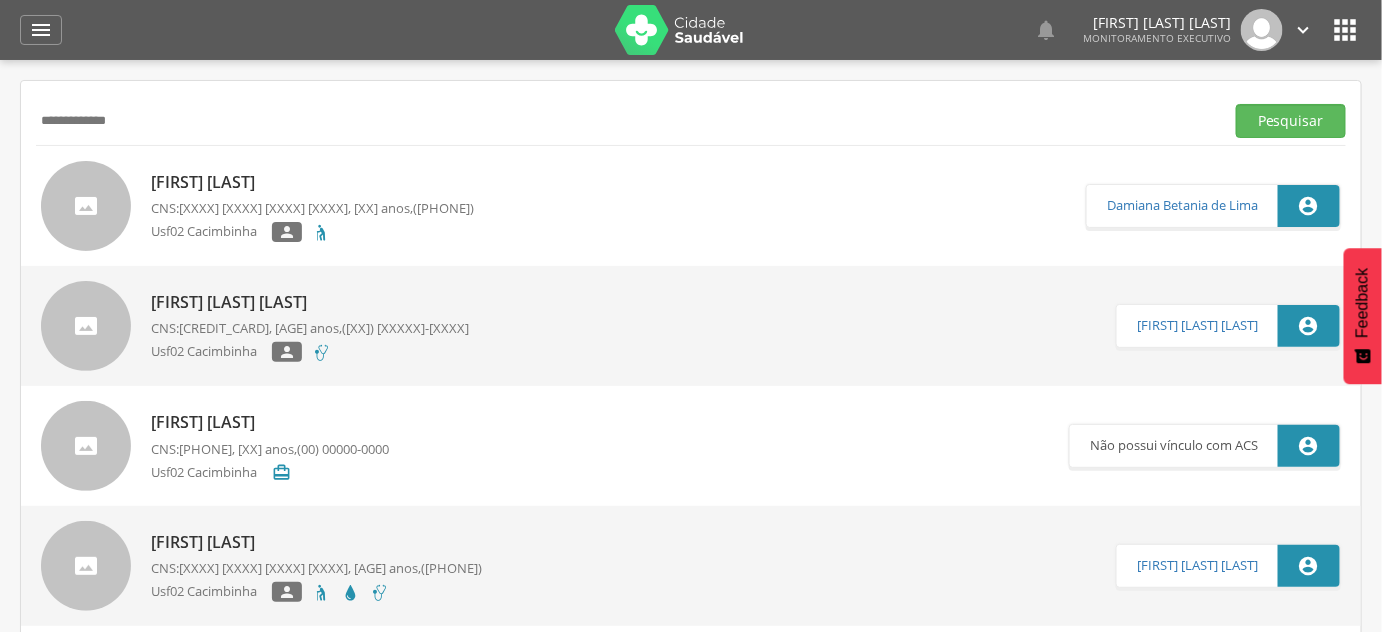 click on "**********" at bounding box center [626, 121] 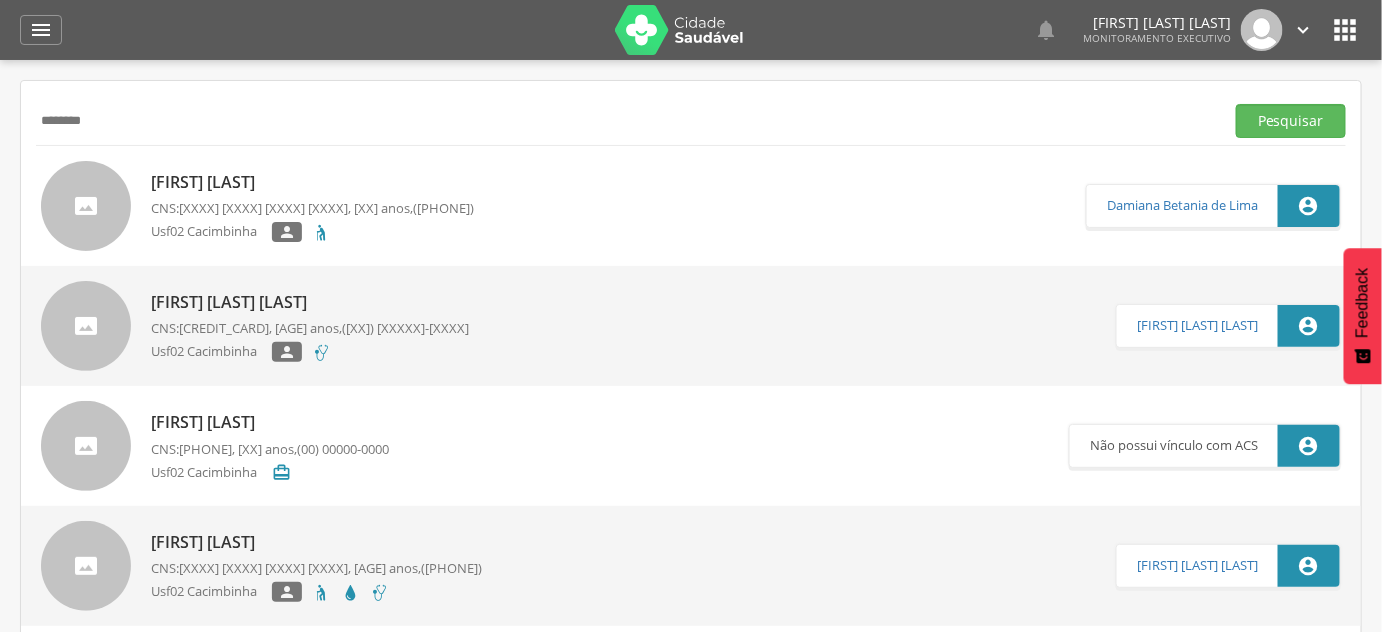 type on "********" 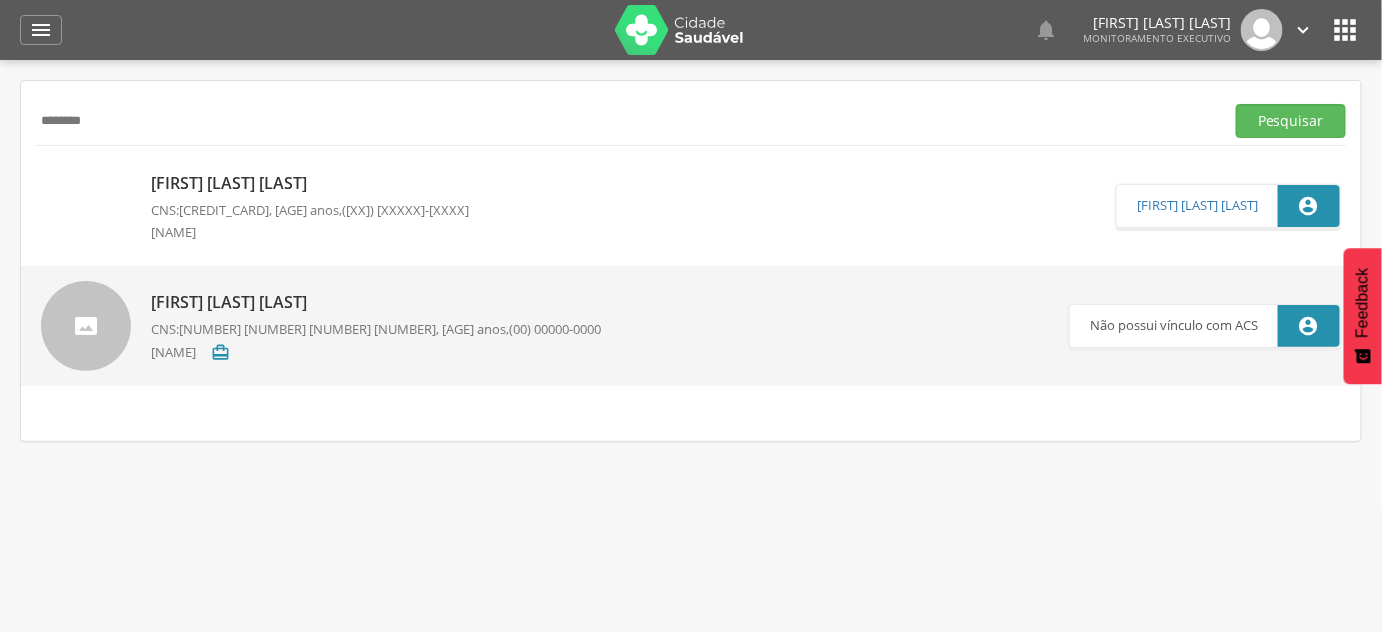 click on "700 5087 0580 8758" at bounding box center [224, 210] 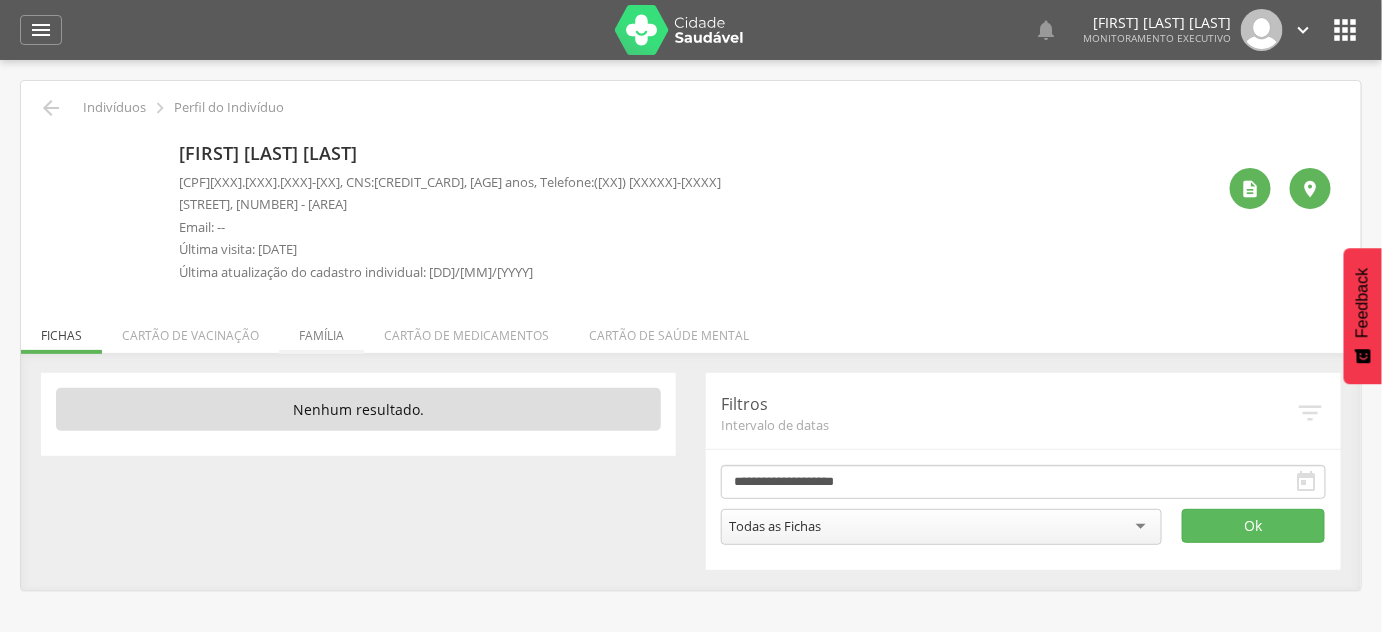 click on "Família" at bounding box center (321, 330) 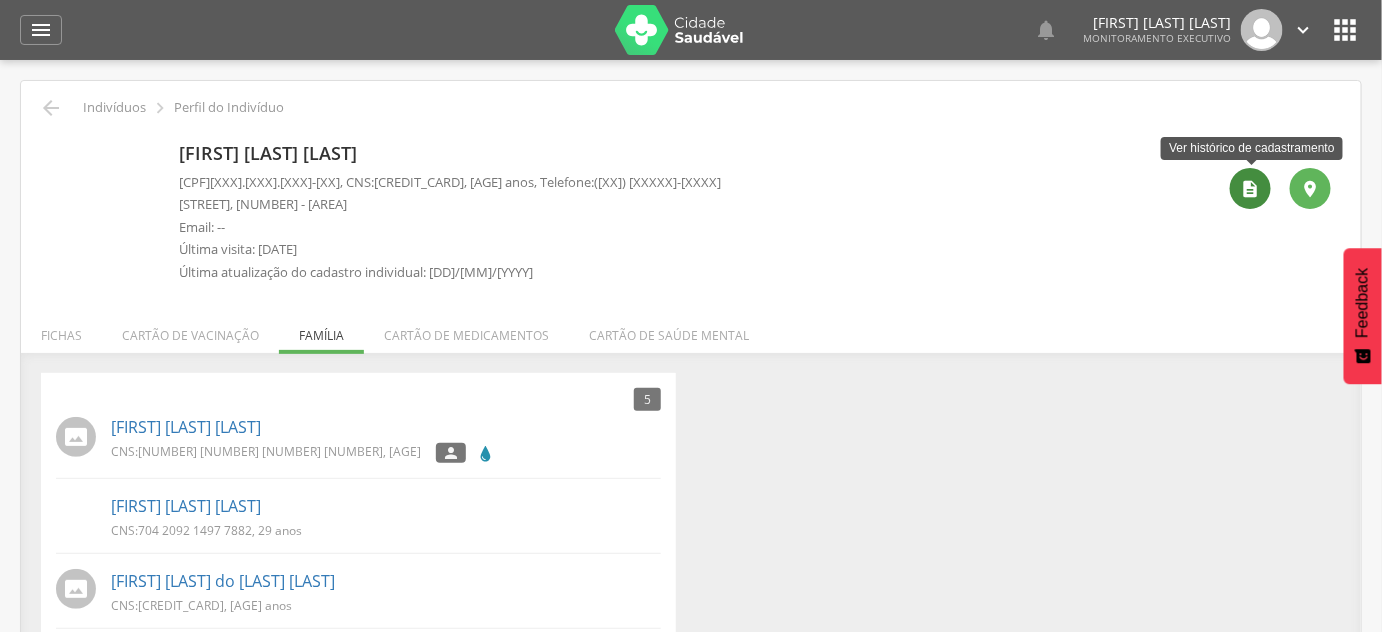 click on "" at bounding box center [1250, 188] 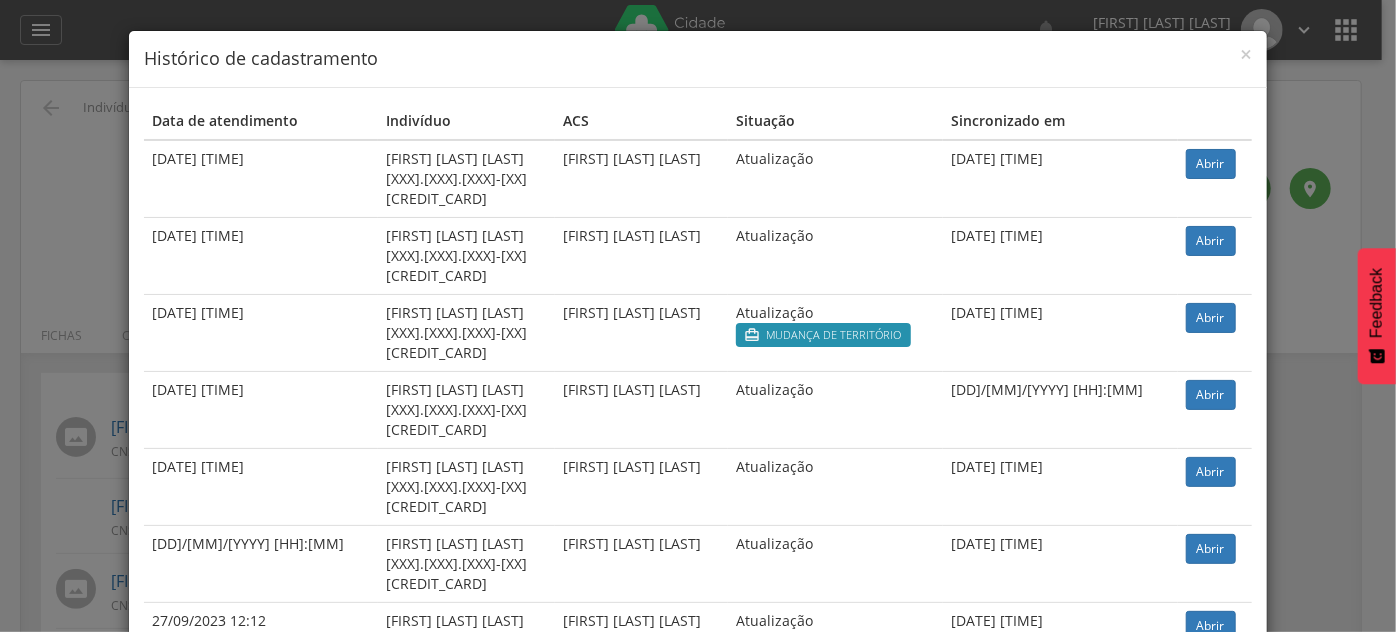 click on "×
Histórico de cadastramento
Data de atendimento
Indivíduo
ACS
Situação
Sincronizado em
18/07/2025 11:04
Edimario da Silva
016.047.604-60
700 5087 0580 8758
Arinete Monteiro Bezerra da Silva
Atualização
18/07/2025 20:31
Abrir
08/06/2025 21:16
Edimario da Silva
016.047.604-60
700 5087 0580 8758
Arinete Monteiro Bezerra da Silva
Atualização
09/06/2025 18:49
Abrir
21/03/2025 19:41
Edimario da Silva Bispo
016.047.604-60
700 5087 0580 8758
Arinete Monteiro Bezerra da Silva
Atualização
   Mudança de território
21/03/2025 19:42" at bounding box center [698, 316] 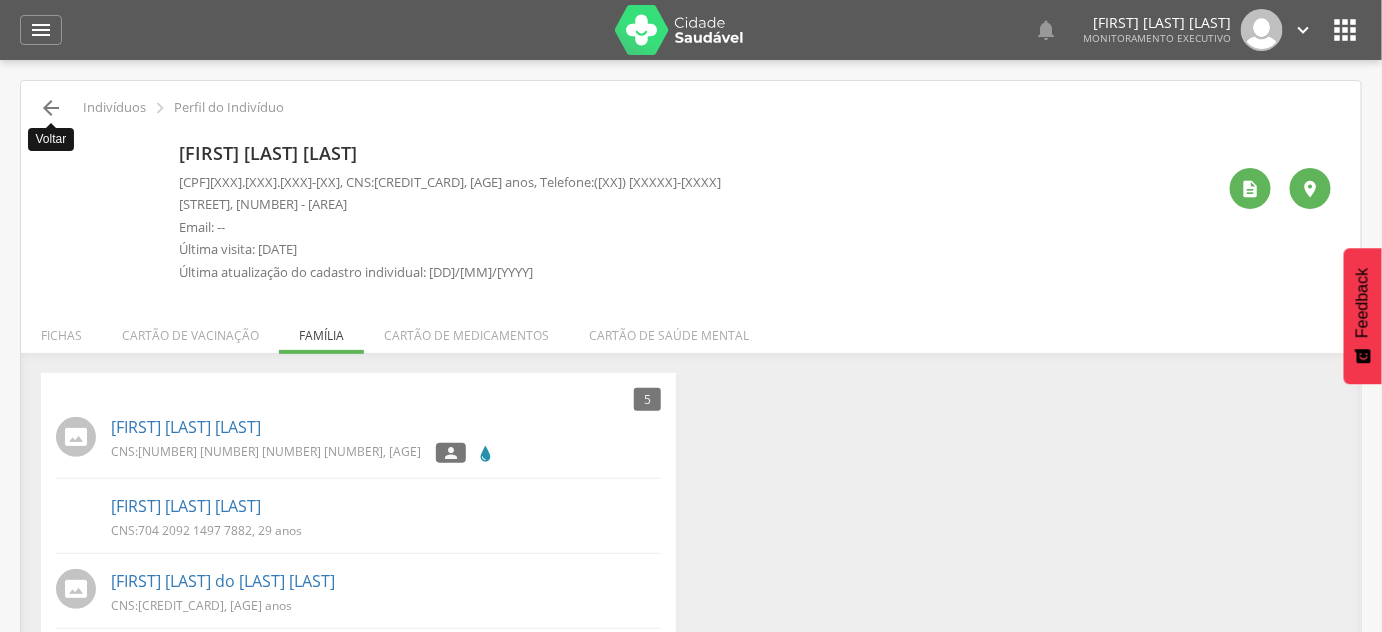 click on "[SYMBOL]" at bounding box center [51, 108] 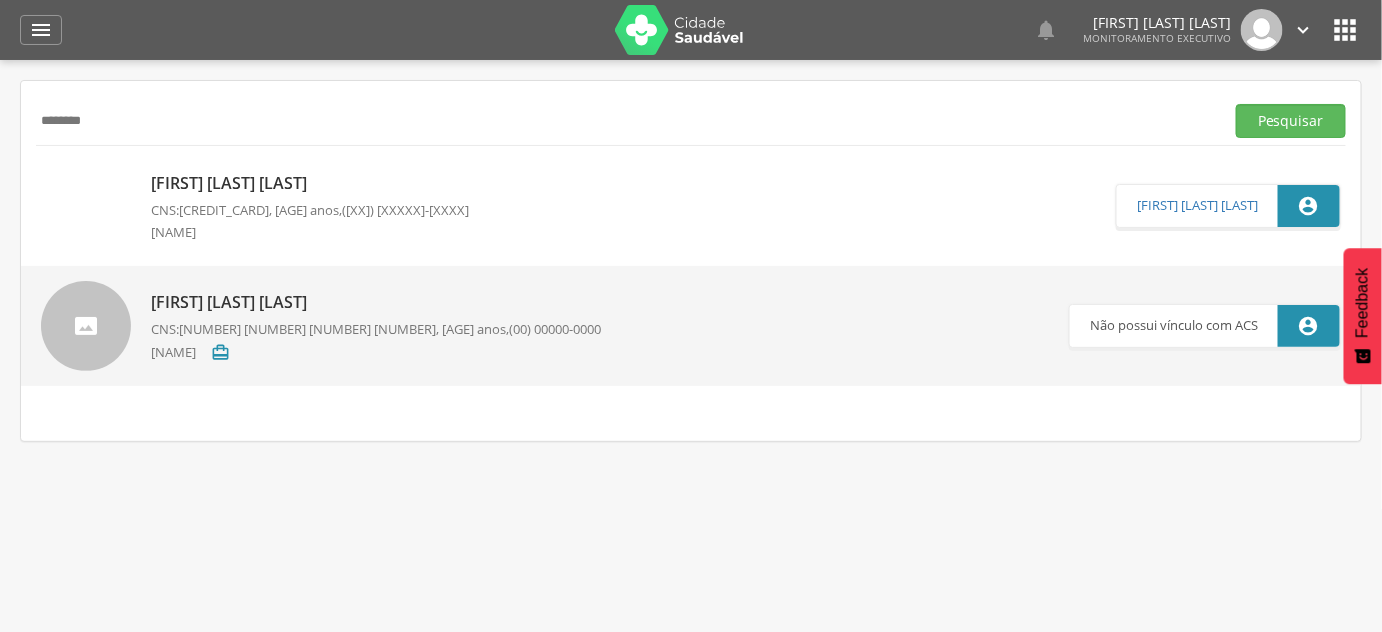 click on "Edimario da Silva Bispo" at bounding box center (376, 302) 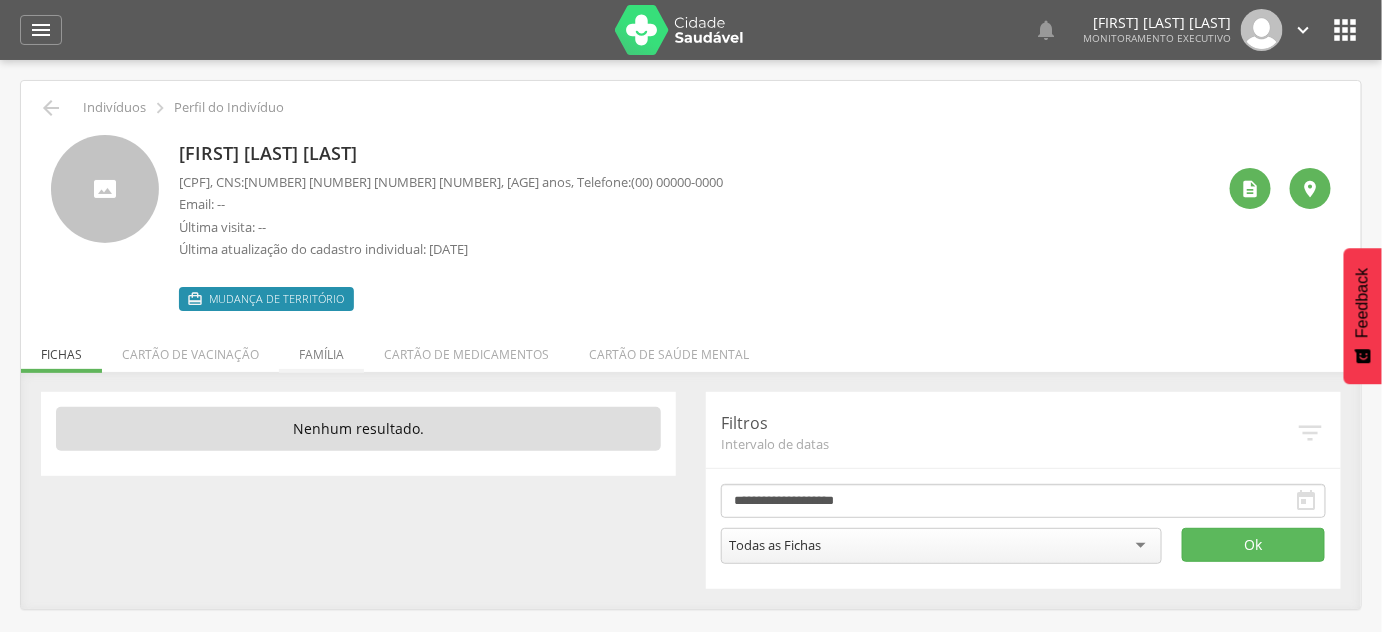 click on "Família" at bounding box center (321, 349) 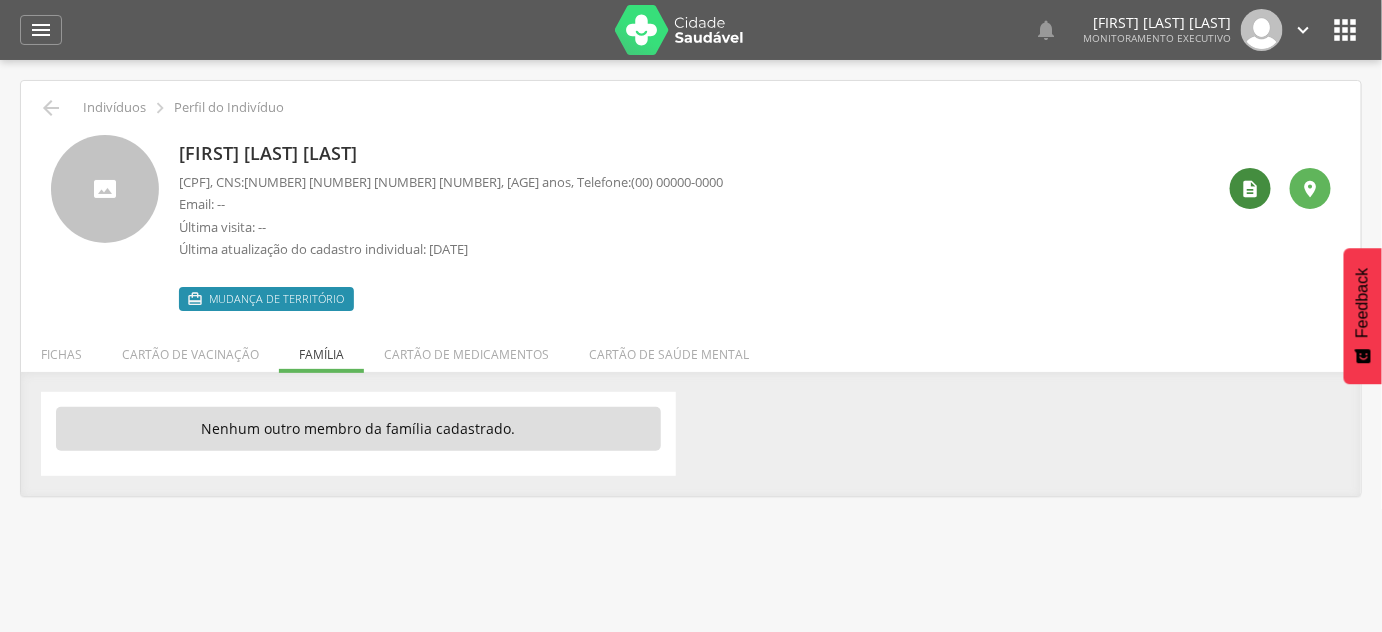 click on "" at bounding box center (1250, 188) 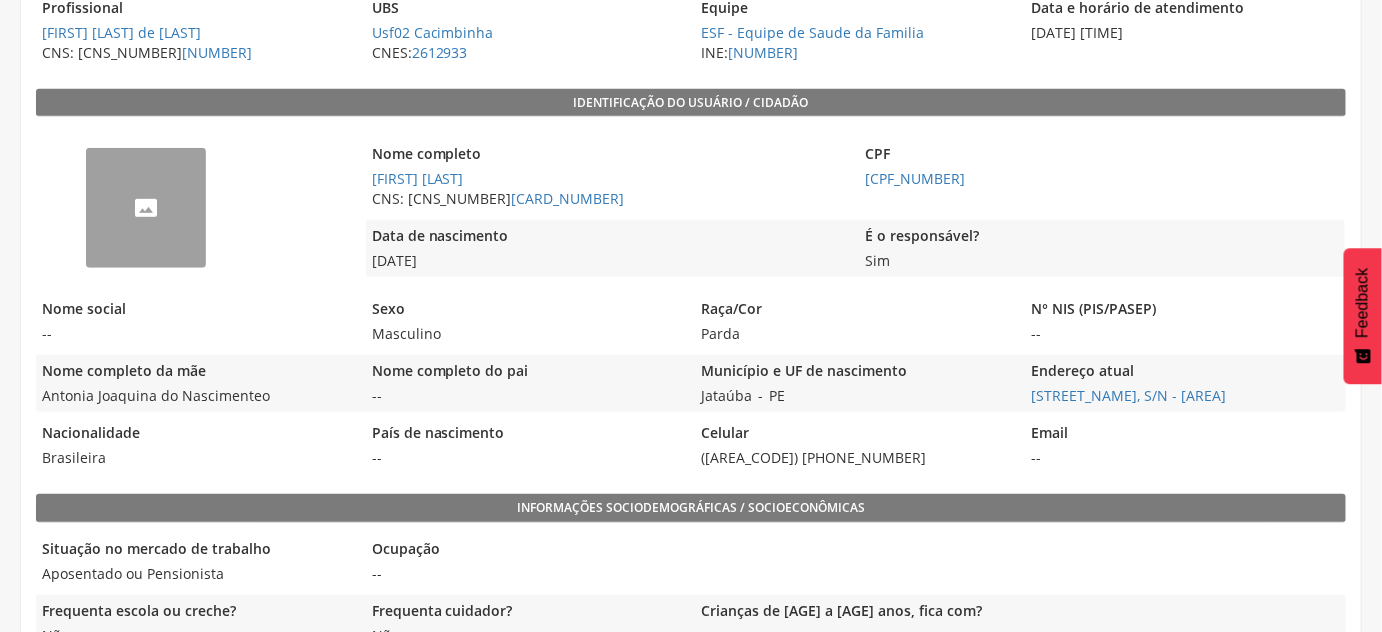 scroll, scrollTop: 363, scrollLeft: 0, axis: vertical 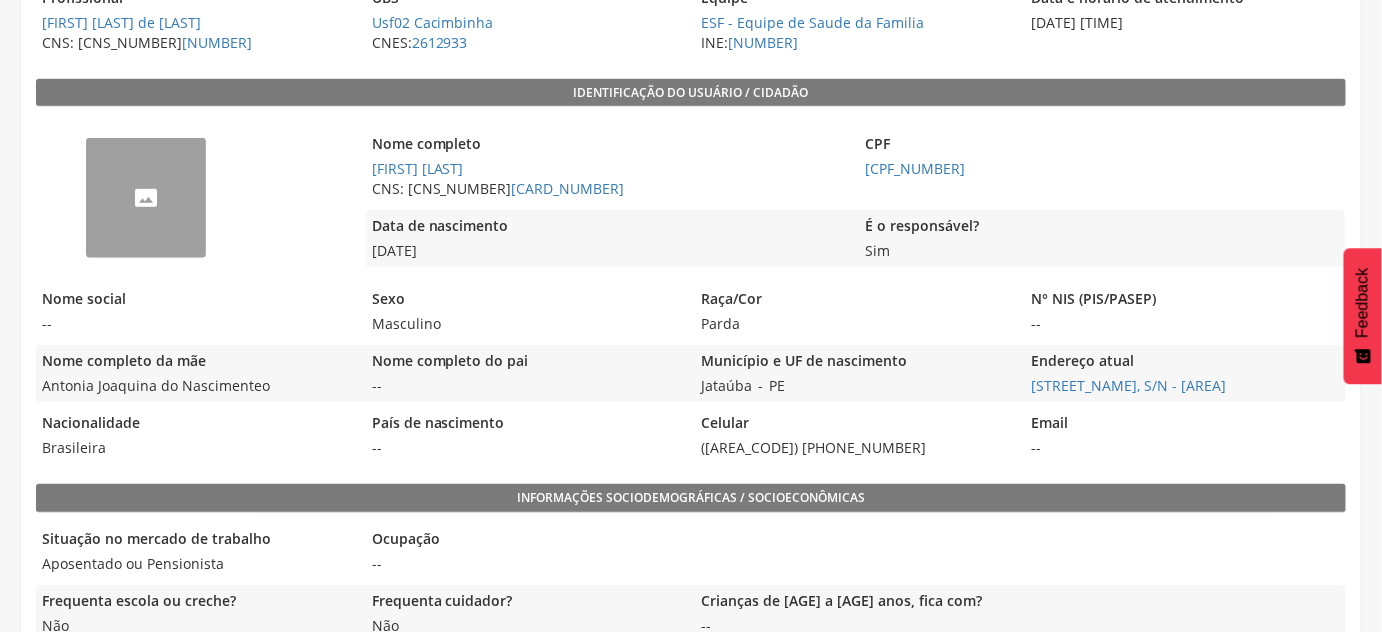drag, startPoint x: 480, startPoint y: 252, endPoint x: 352, endPoint y: 252, distance: 128 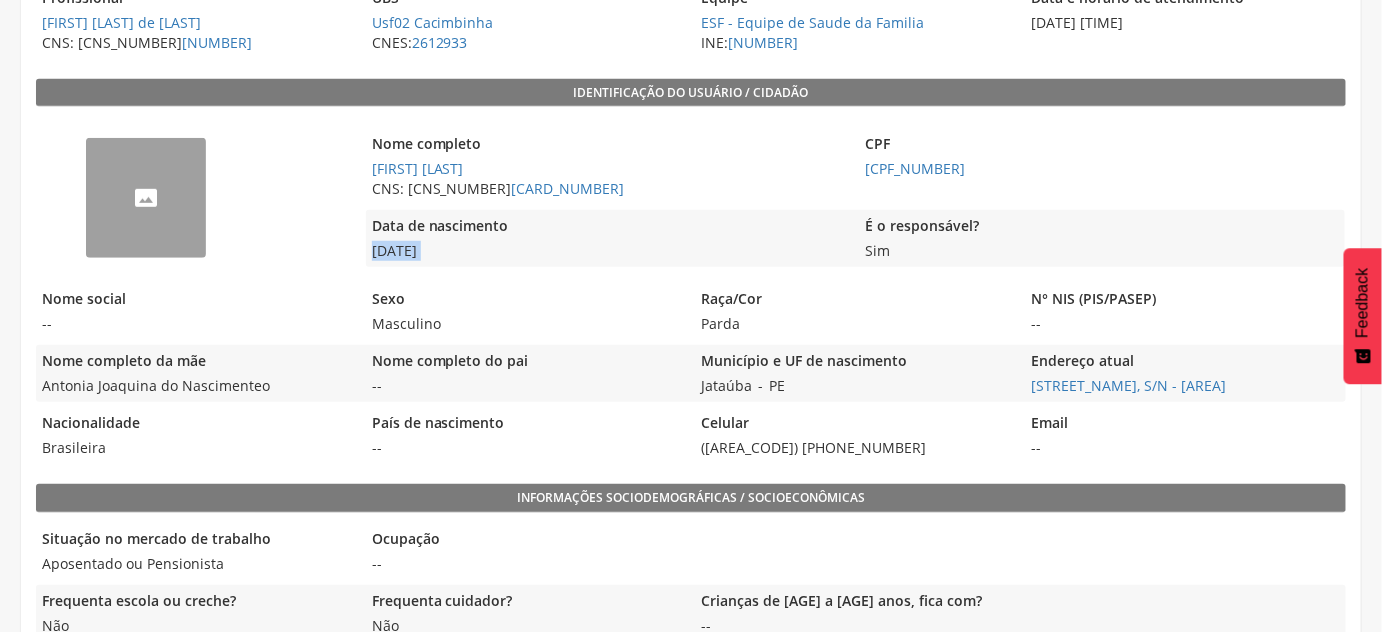 click on "[DATE]" at bounding box center [608, 251] 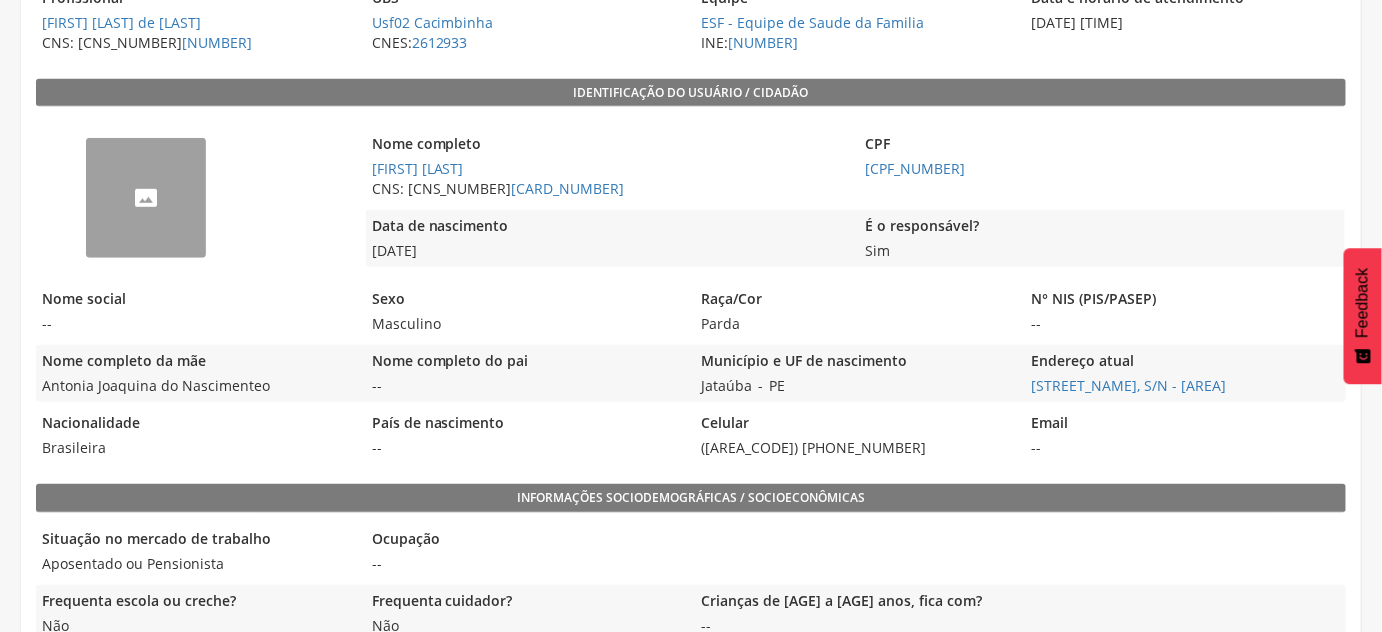 click on "[DATE]" at bounding box center (608, 251) 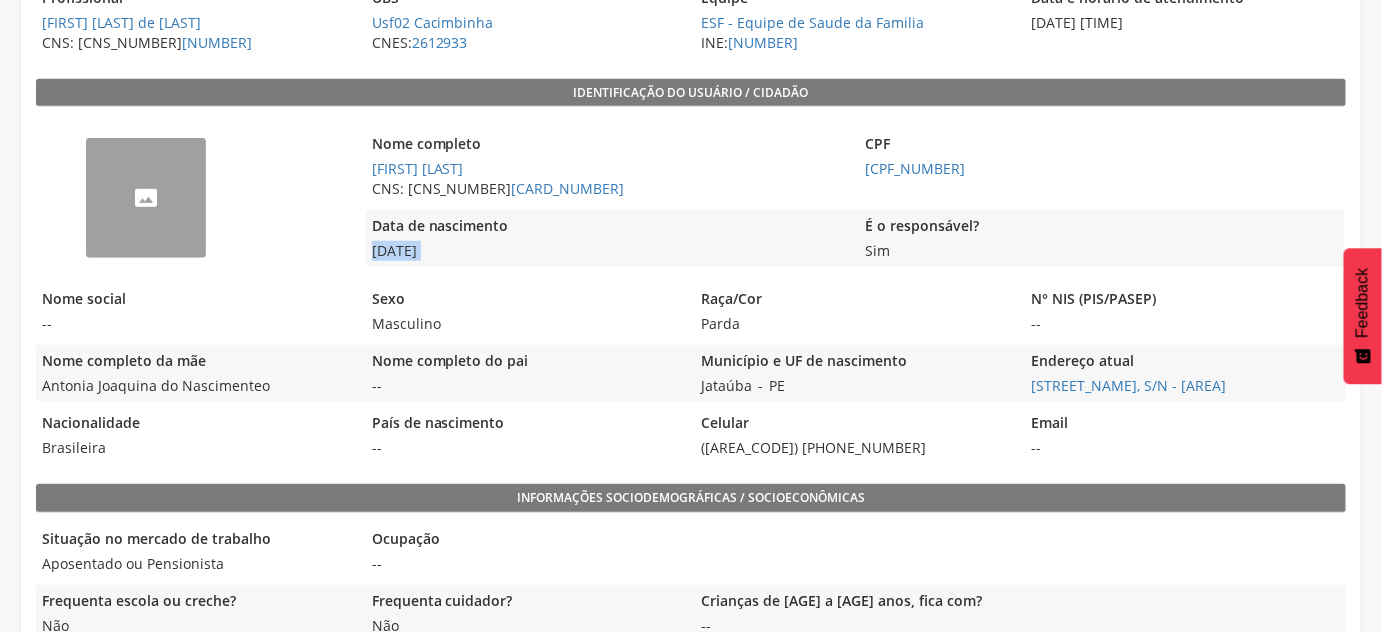 click on "[DATE]" at bounding box center [608, 251] 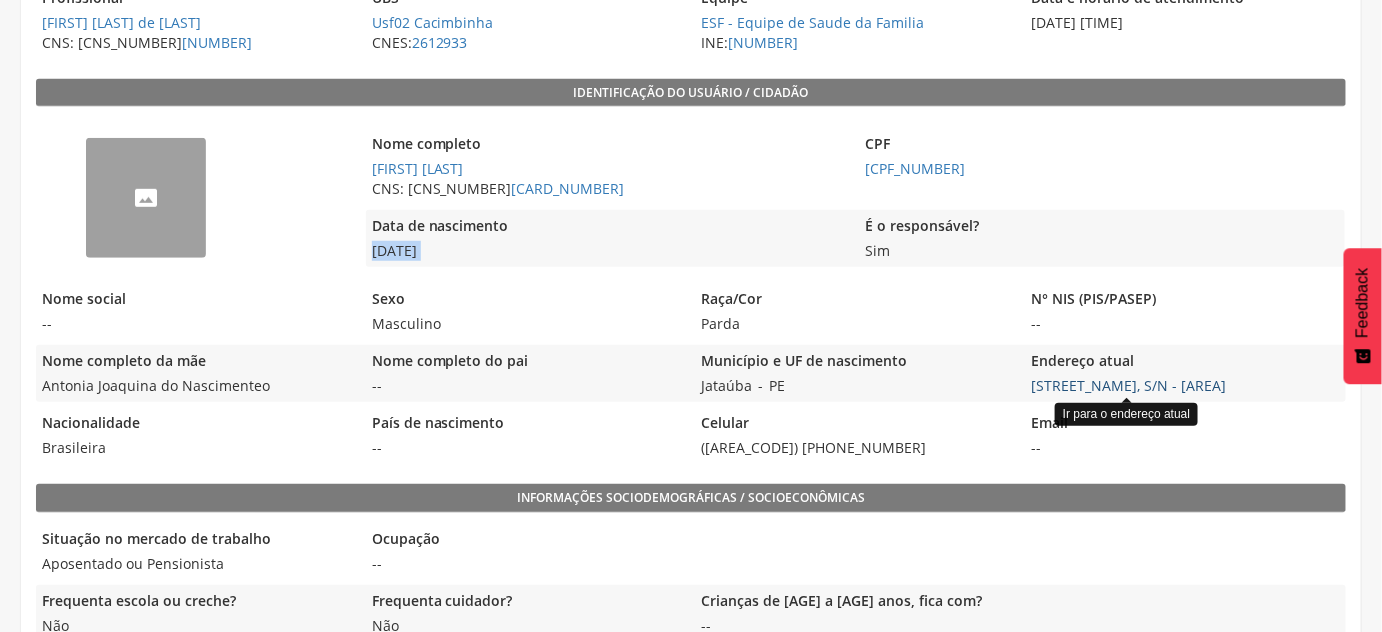 drag, startPoint x: 1028, startPoint y: 388, endPoint x: 1216, endPoint y: 389, distance: 188.00266 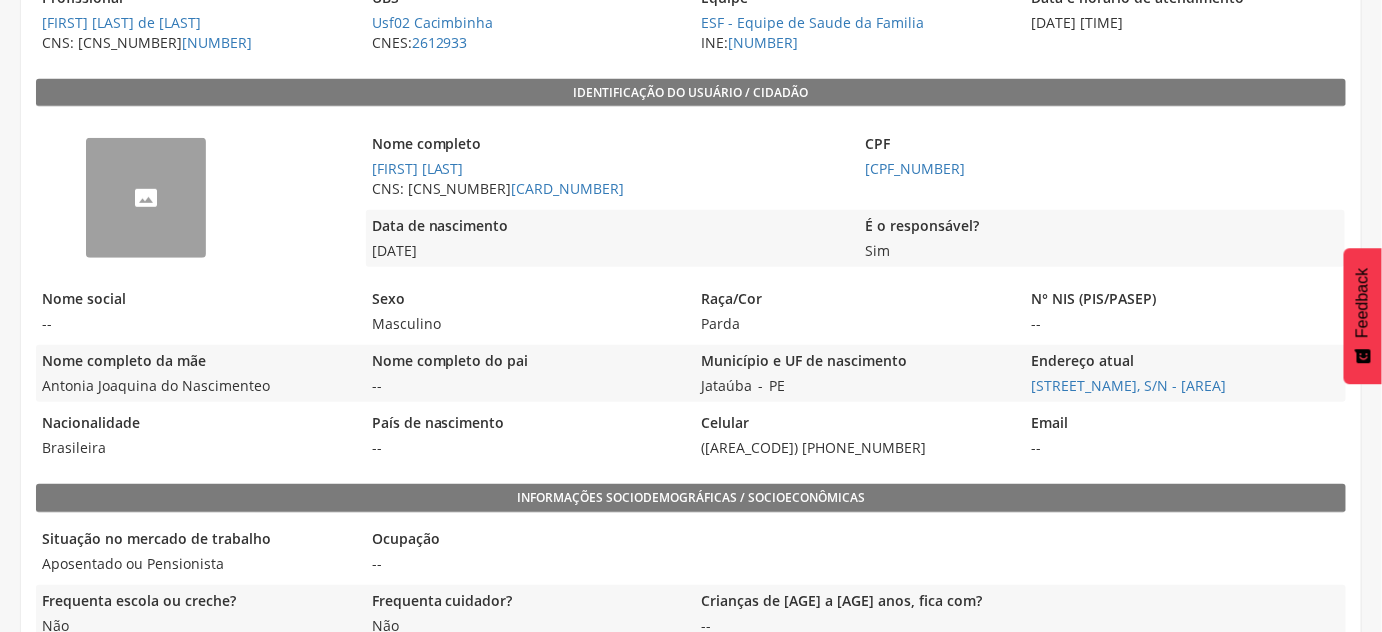 click on "PE" at bounding box center (777, 385) 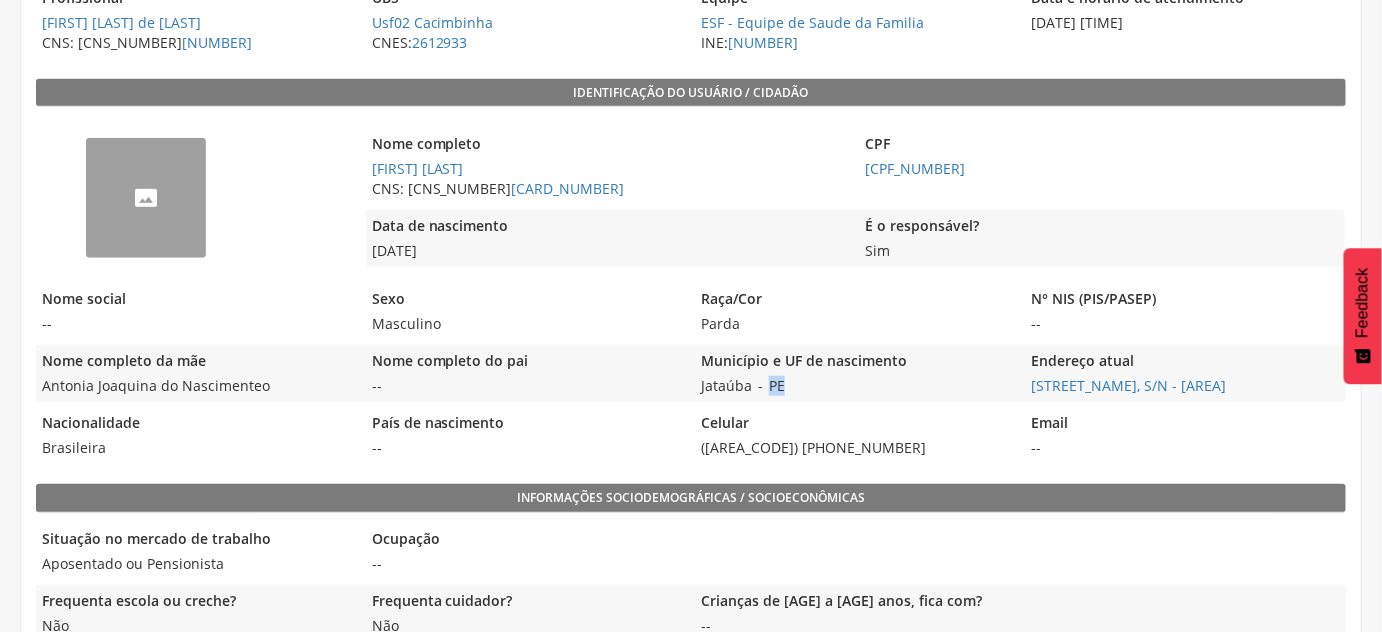 click on "Município e UF de nascimento
[CITY] - [STATE]" at bounding box center (855, 373) 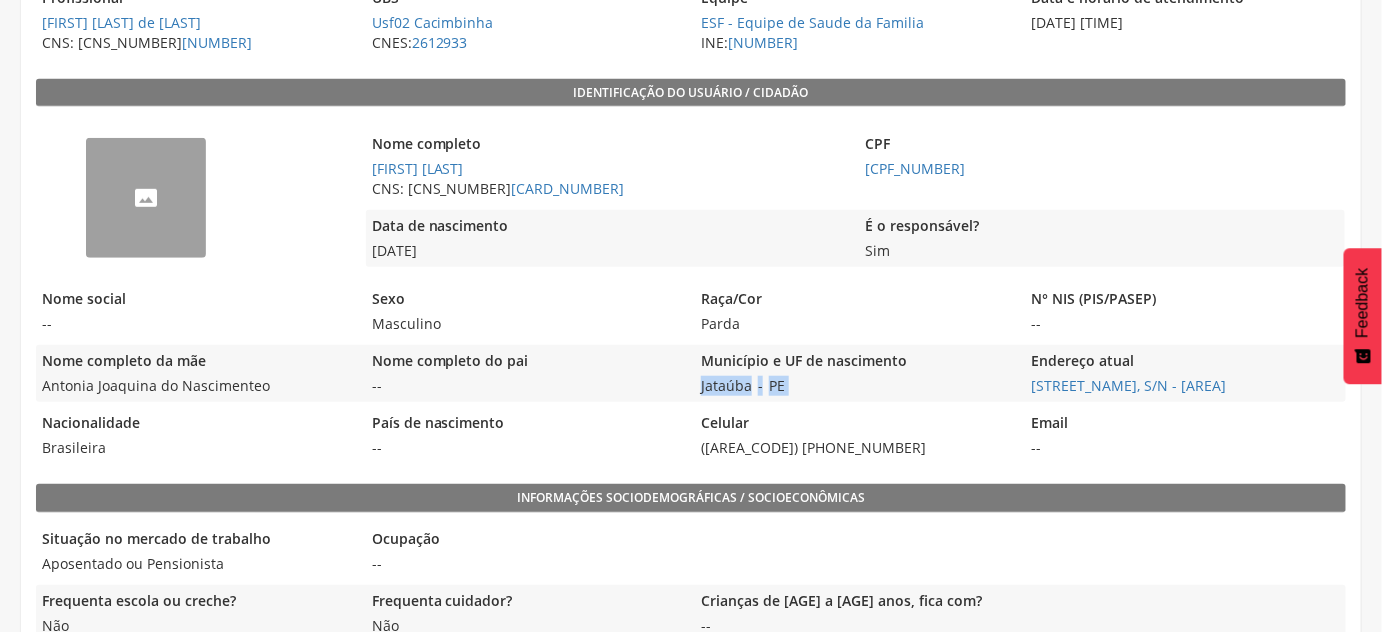 click on "PE" at bounding box center (777, 385) 